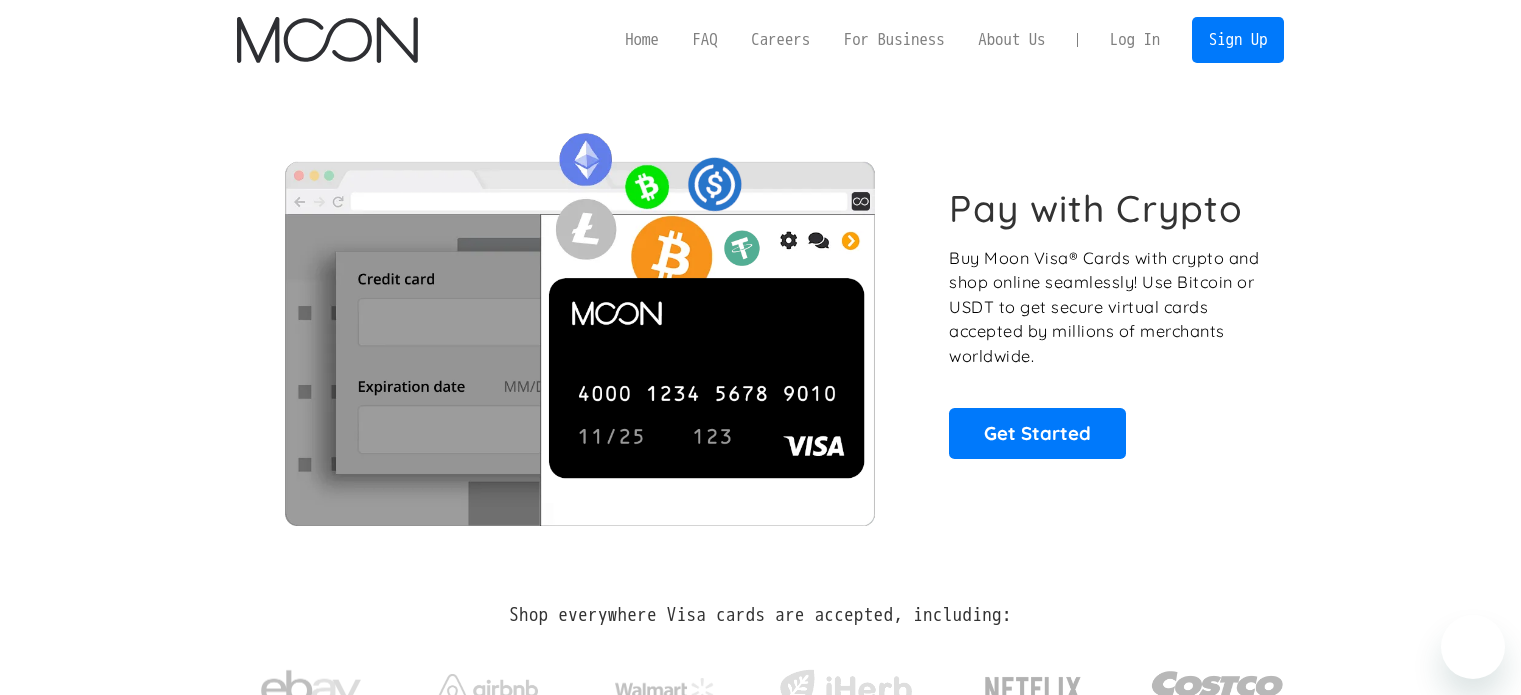 scroll, scrollTop: 0, scrollLeft: 0, axis: both 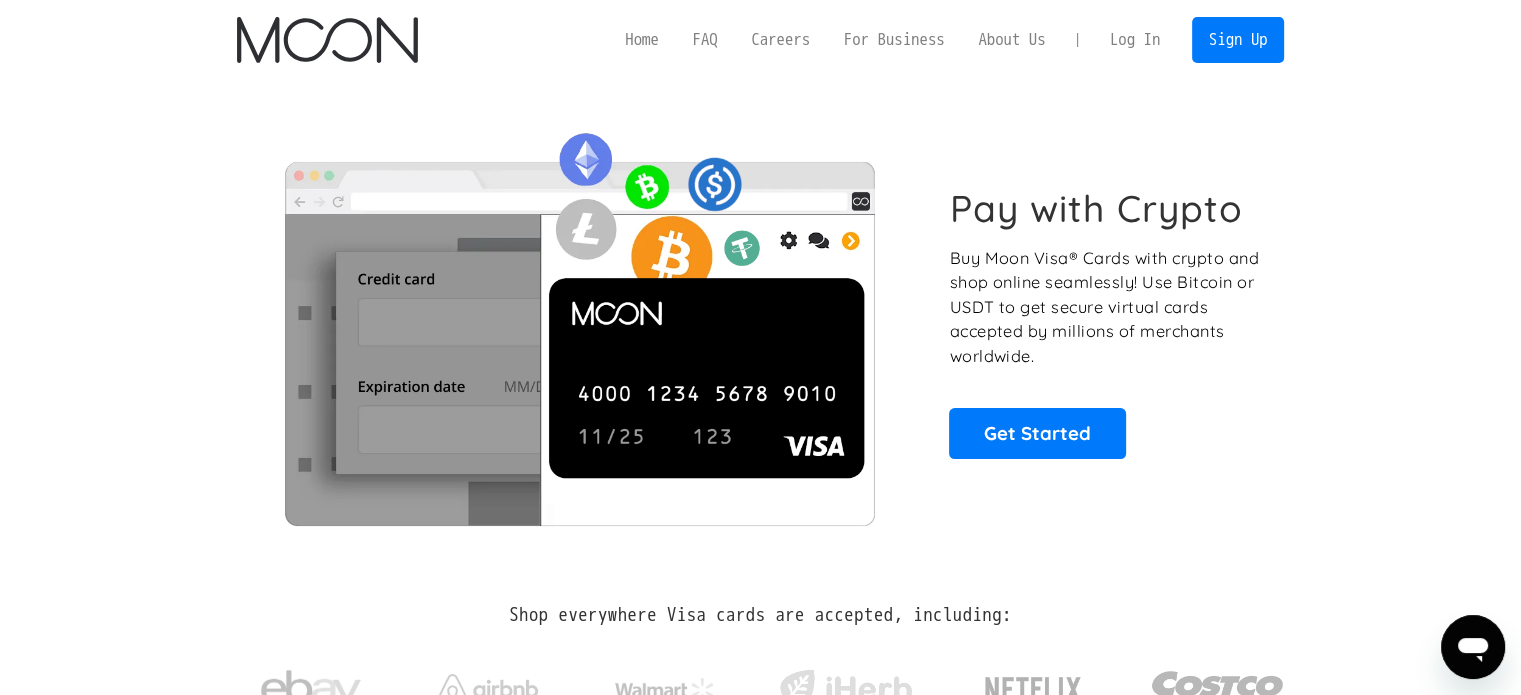click on "Log In" at bounding box center (1135, 40) 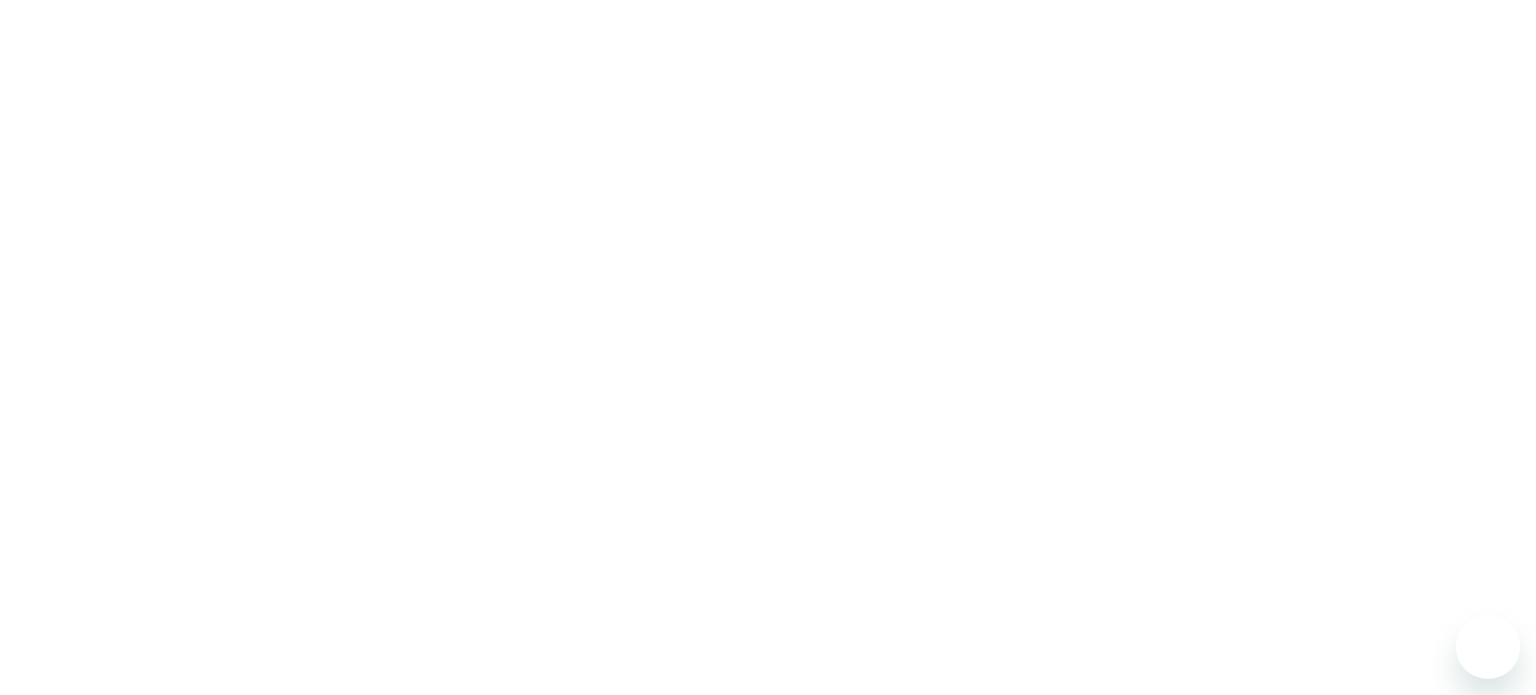 scroll, scrollTop: 0, scrollLeft: 0, axis: both 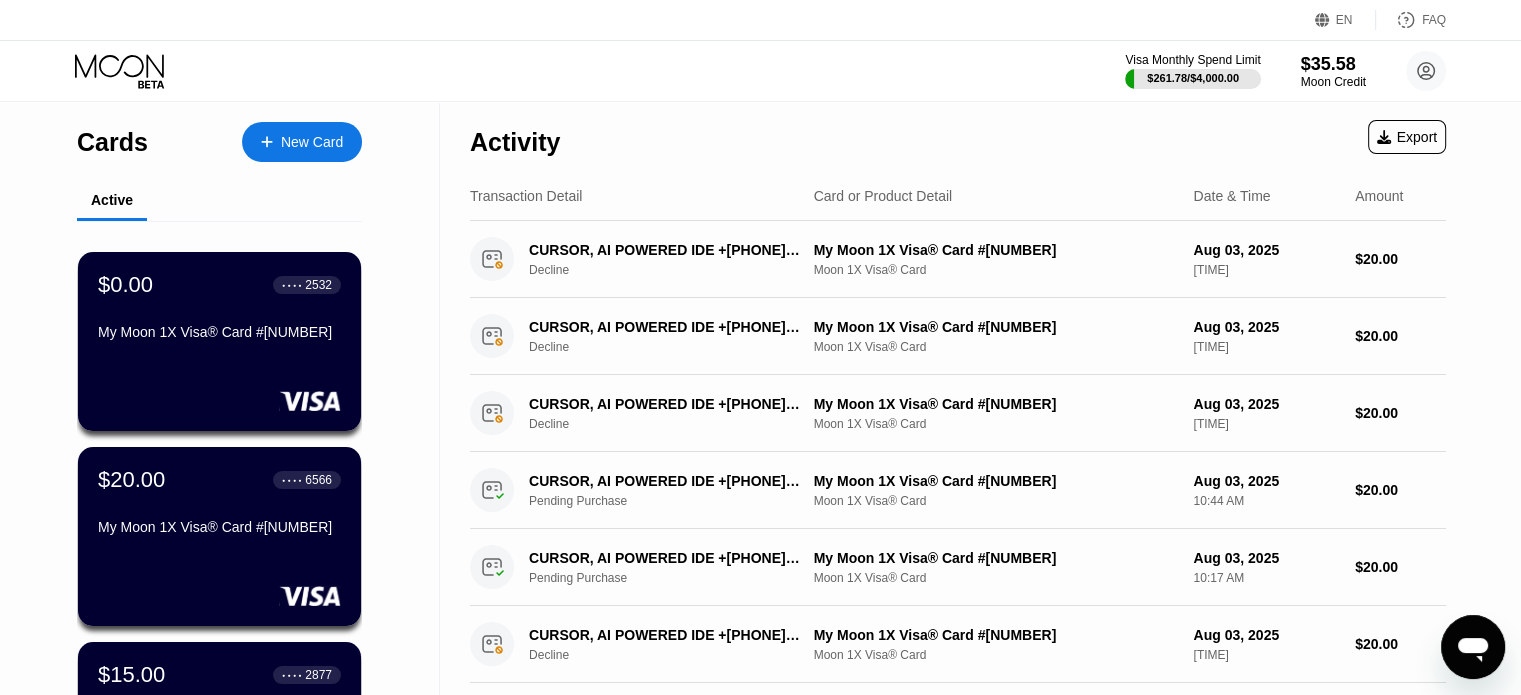 click on "EN Language Select an item Save FAQ" at bounding box center [760, 20] 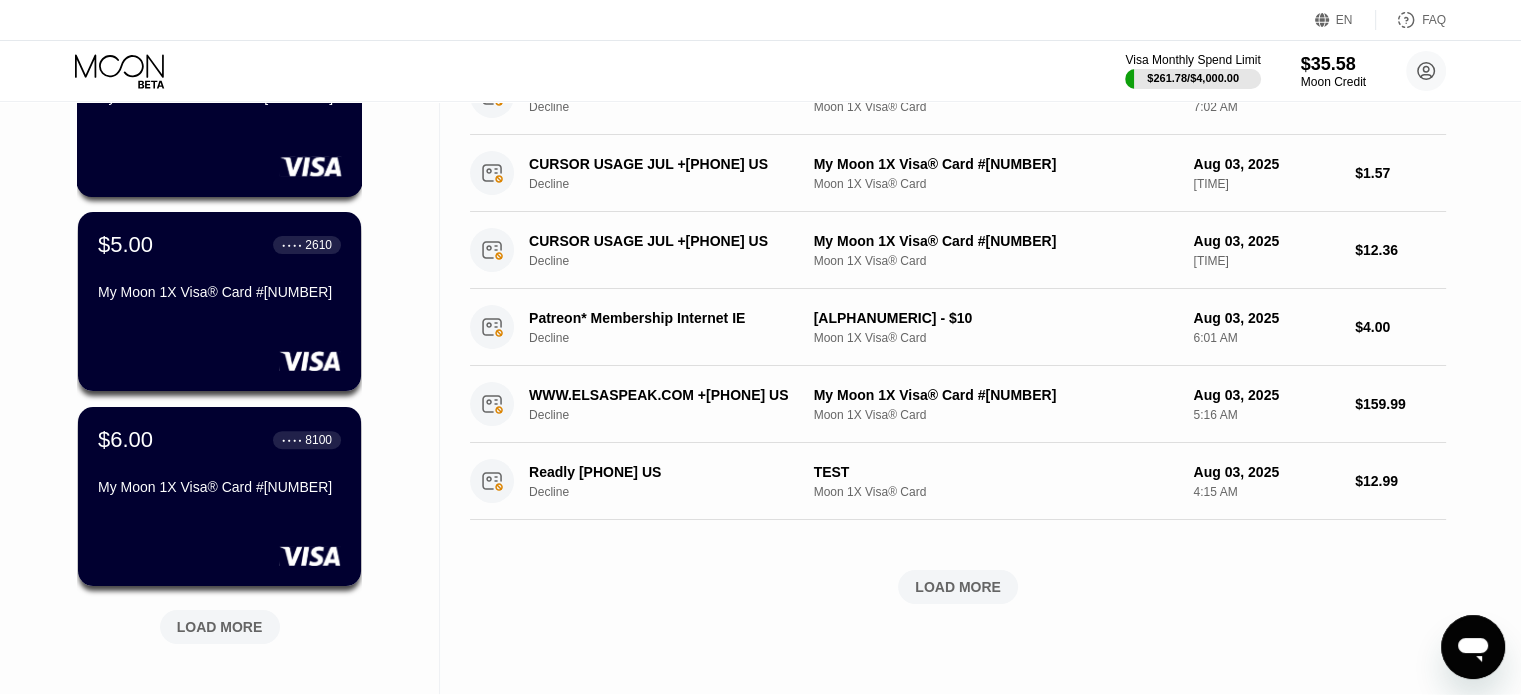 scroll, scrollTop: 700, scrollLeft: 0, axis: vertical 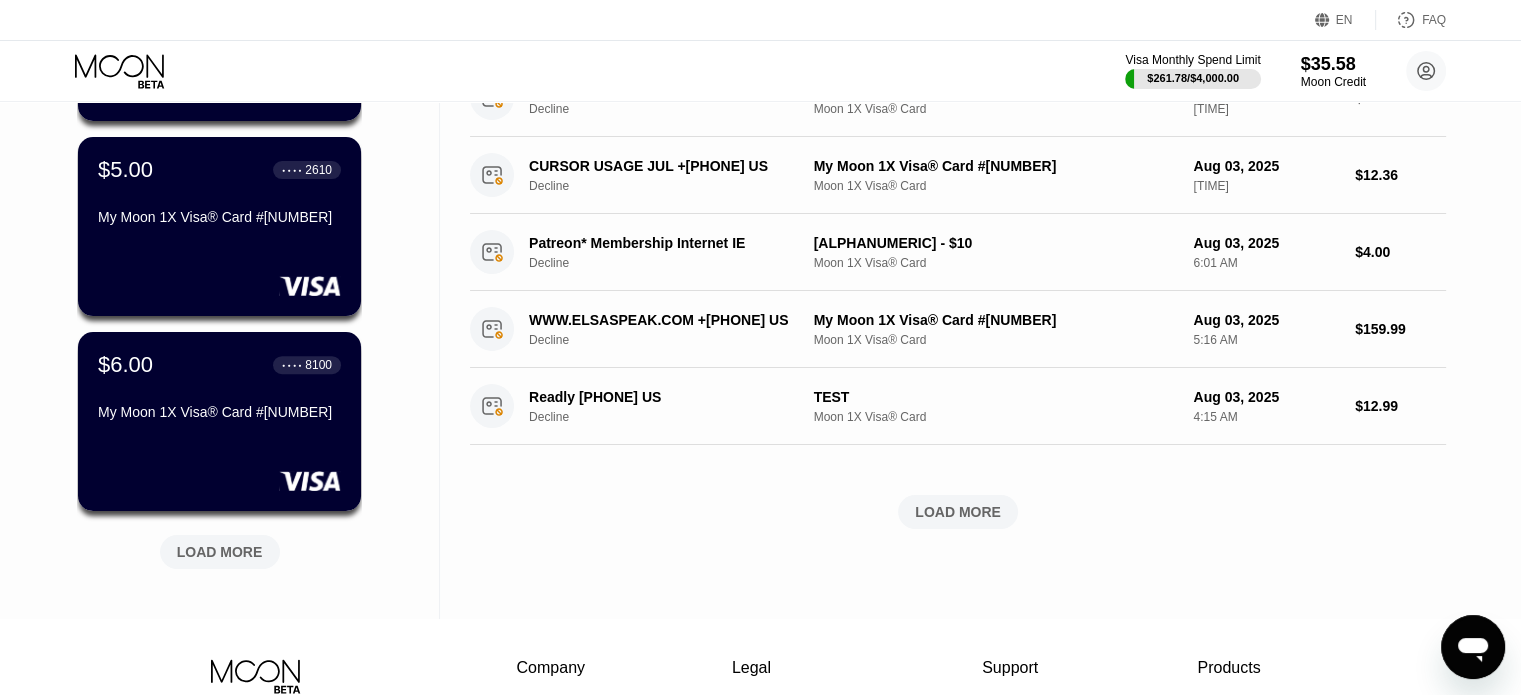 click on "LOAD MORE" at bounding box center (220, 552) 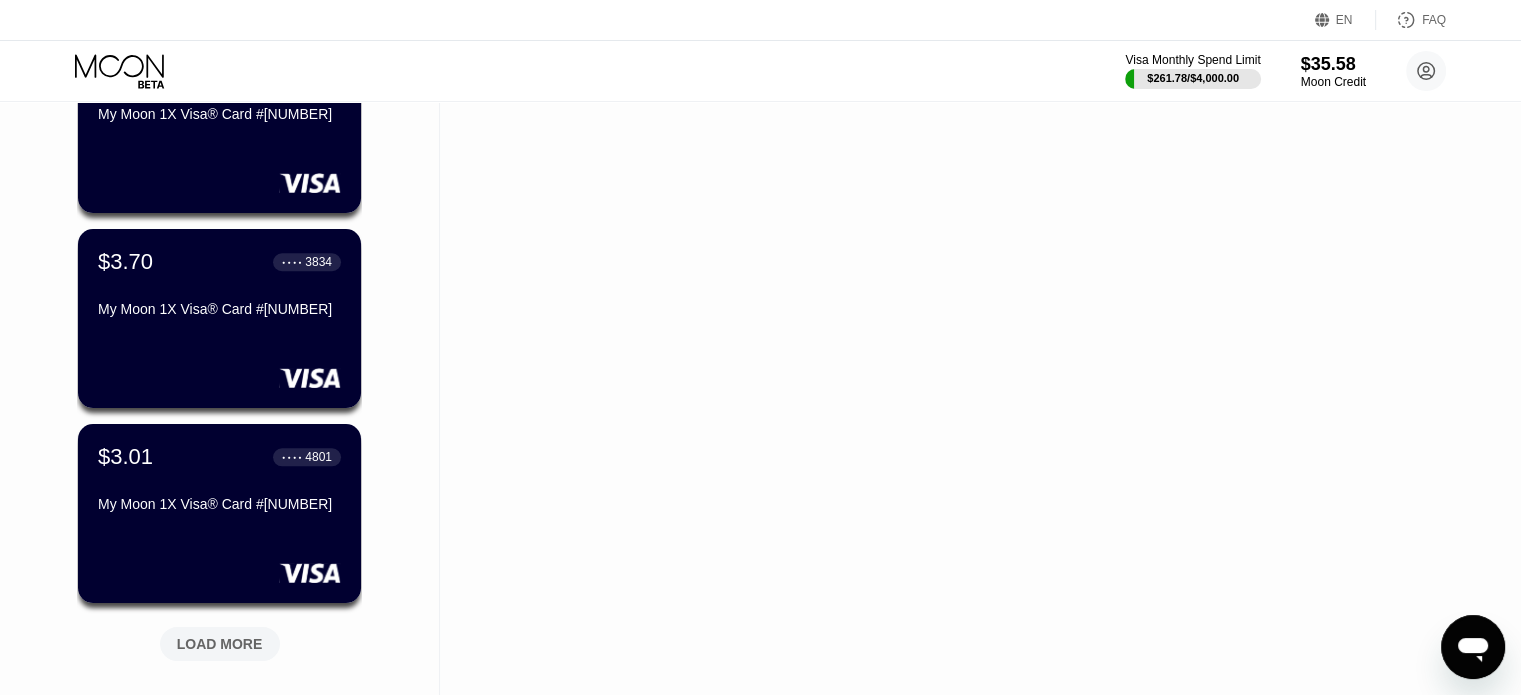 scroll, scrollTop: 1900, scrollLeft: 0, axis: vertical 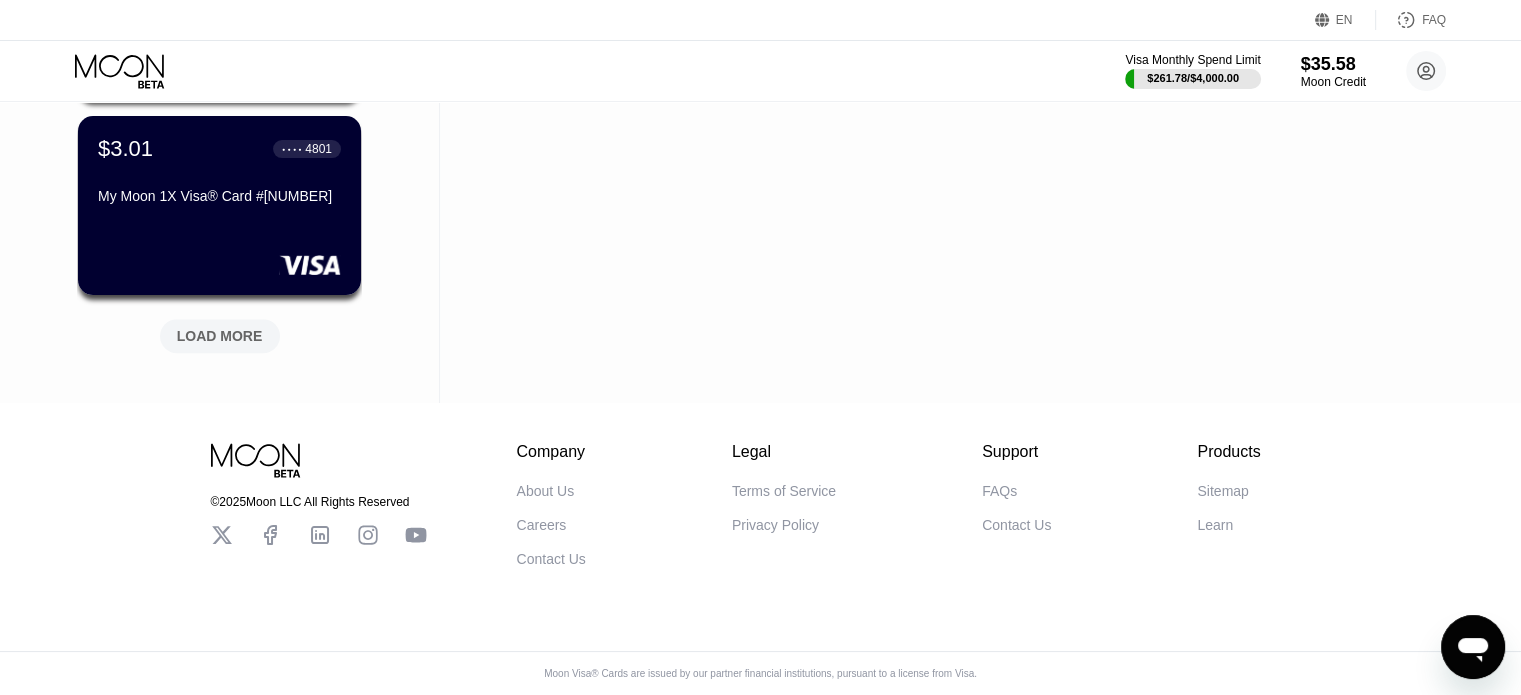 click on "LOAD MORE" at bounding box center (220, 336) 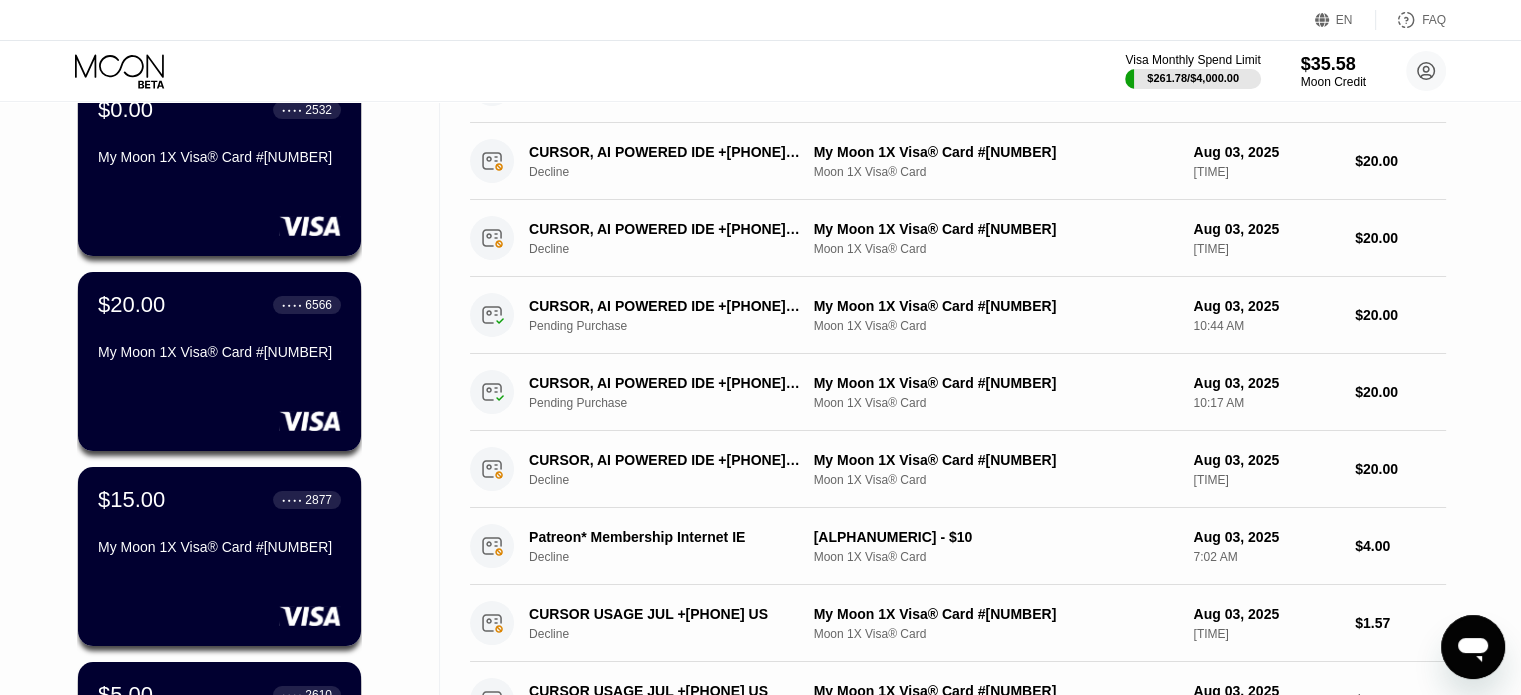 scroll, scrollTop: 0, scrollLeft: 0, axis: both 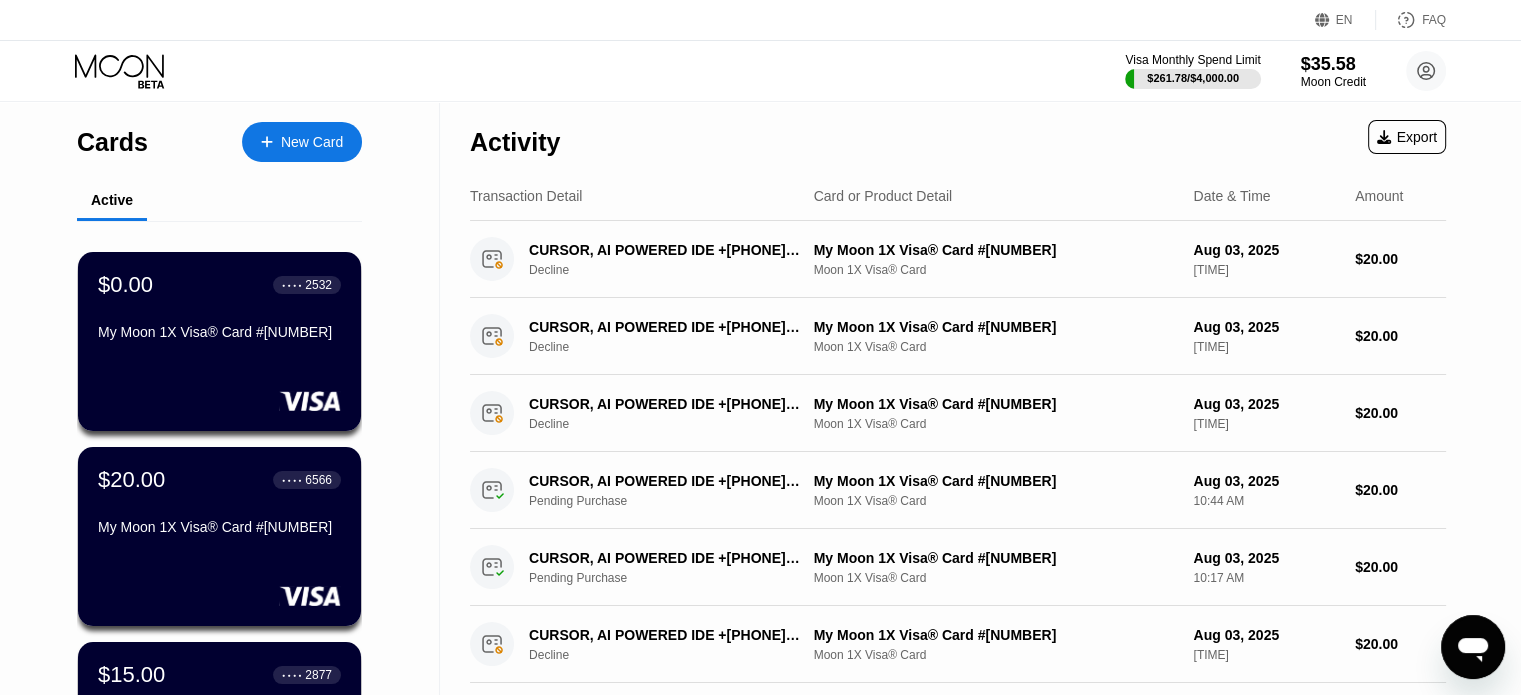 click on "New Card" at bounding box center (302, 142) 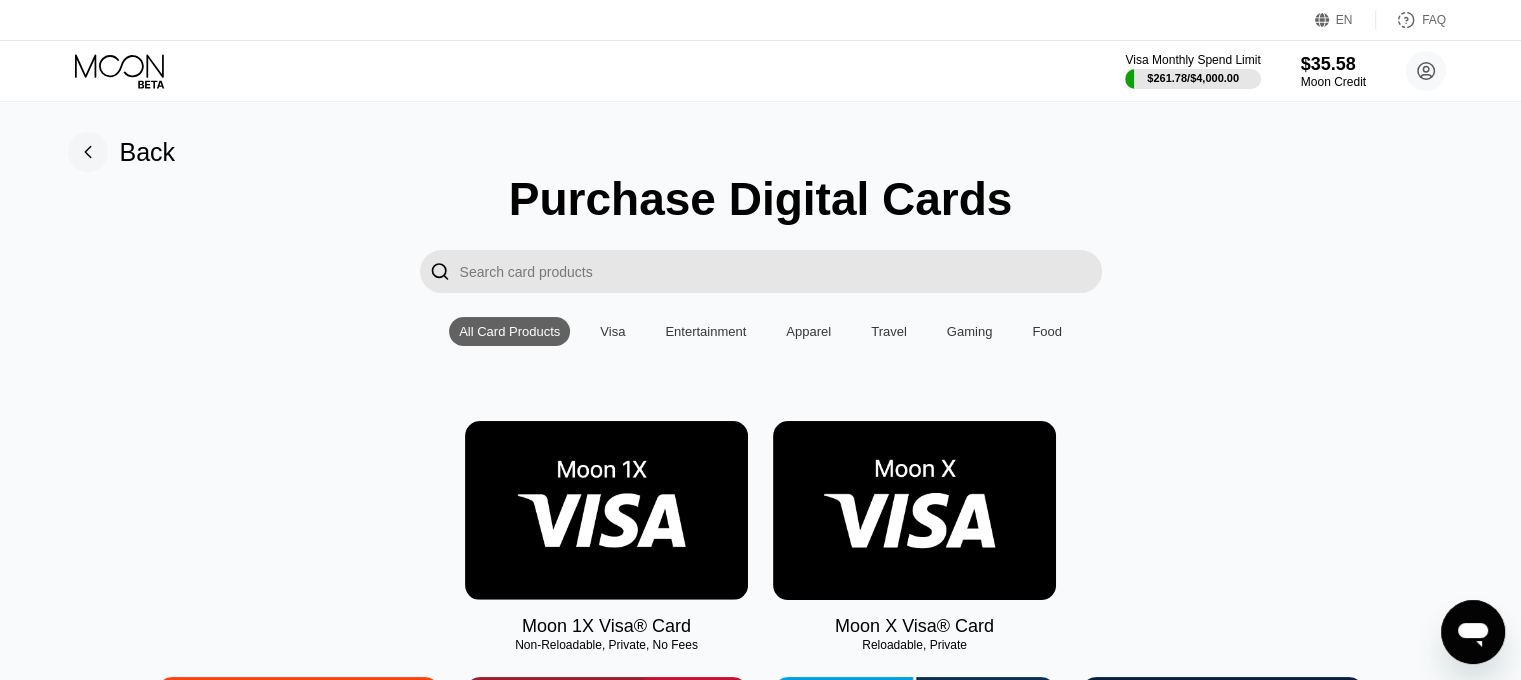 click at bounding box center (606, 510) 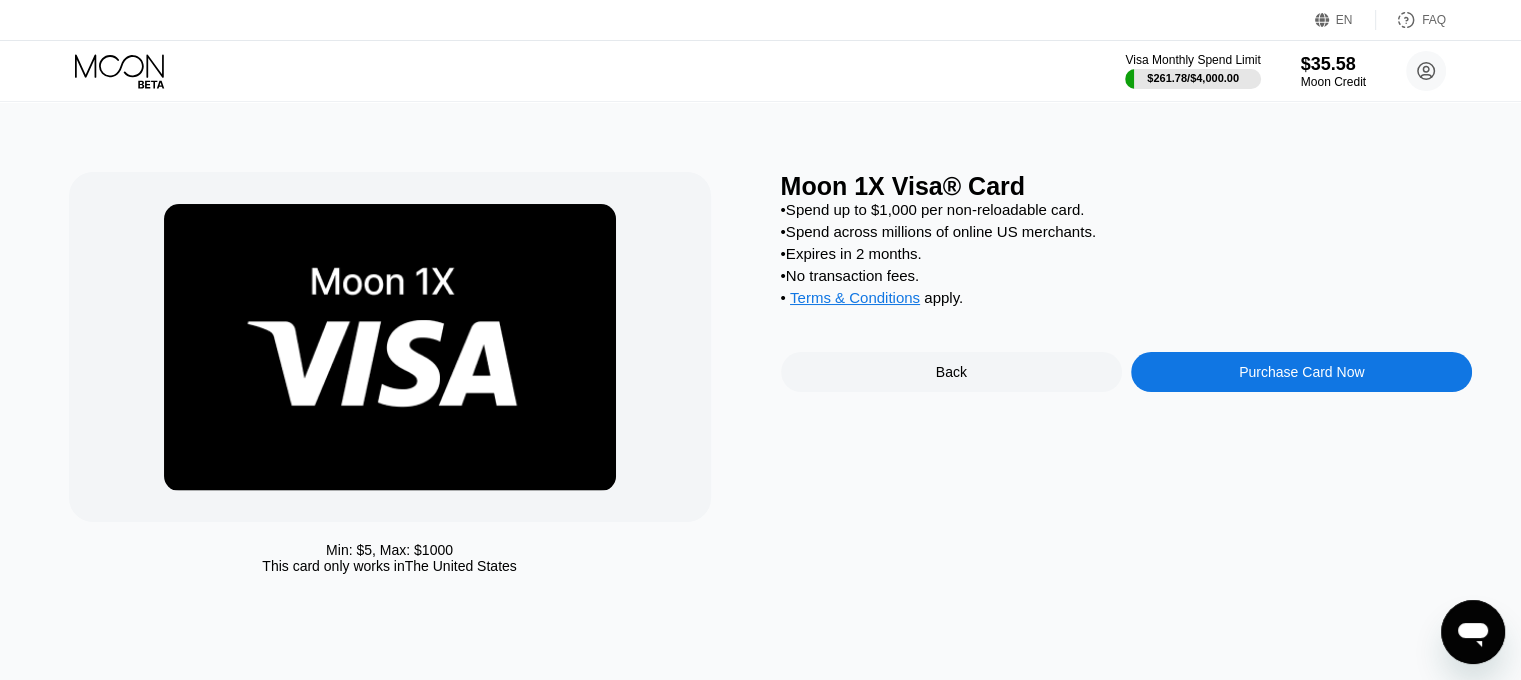 click on "Purchase Card Now" at bounding box center [1301, 372] 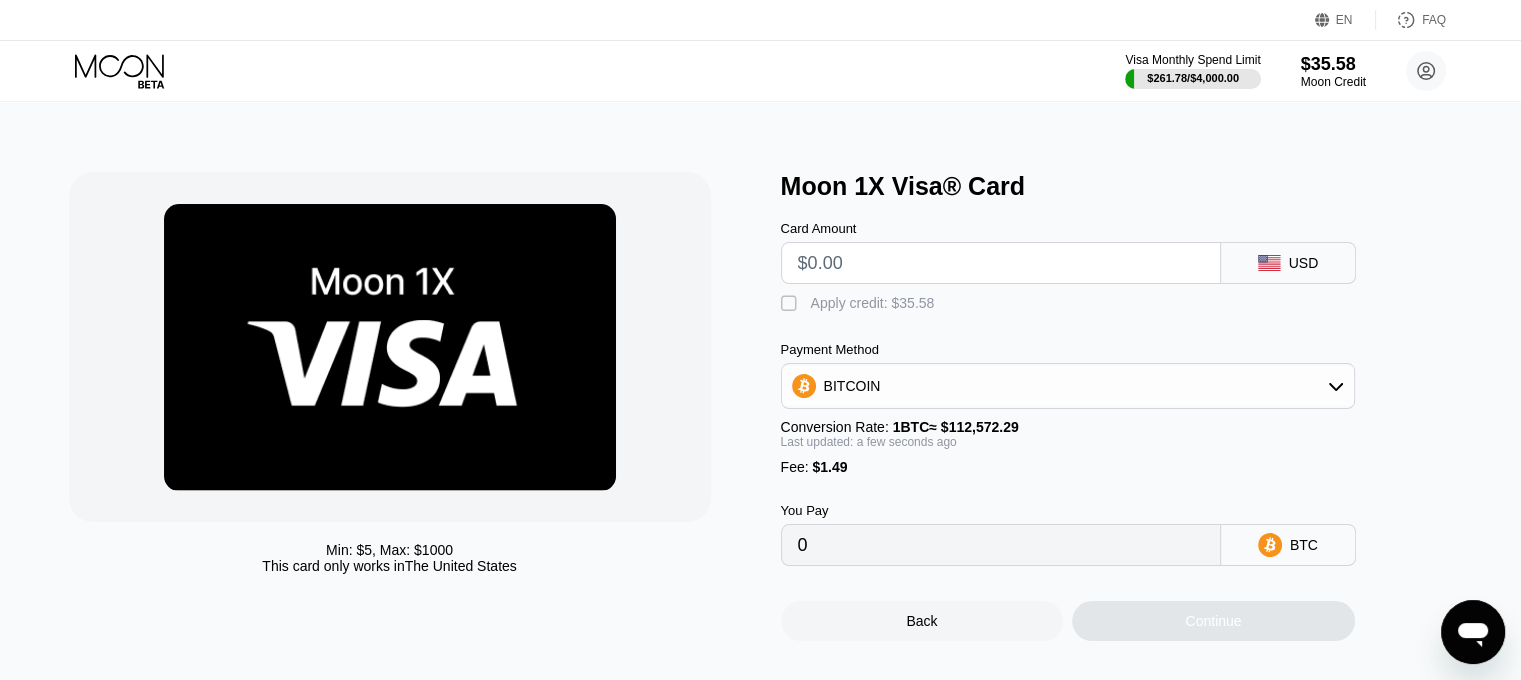 drag, startPoint x: 824, startPoint y: 263, endPoint x: 582, endPoint y: 255, distance: 242.1322 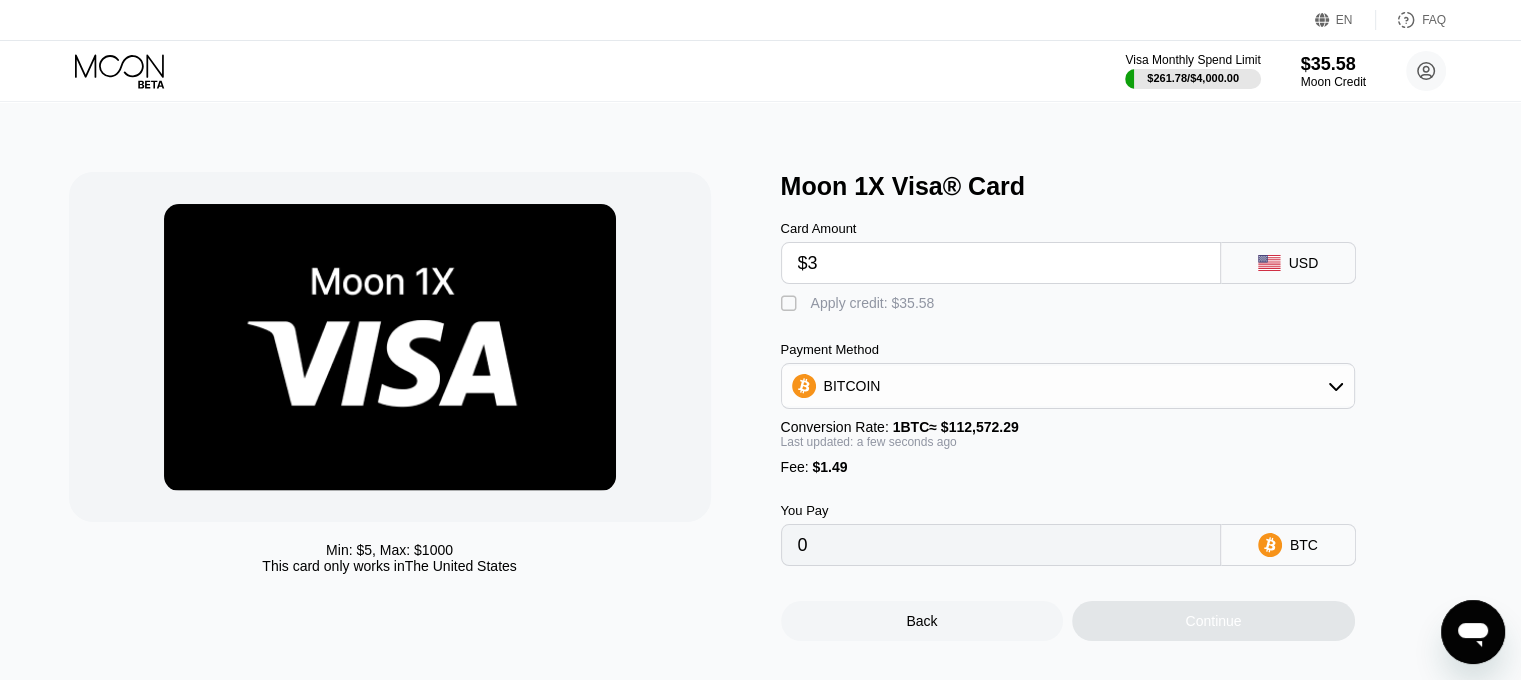 type on "$30" 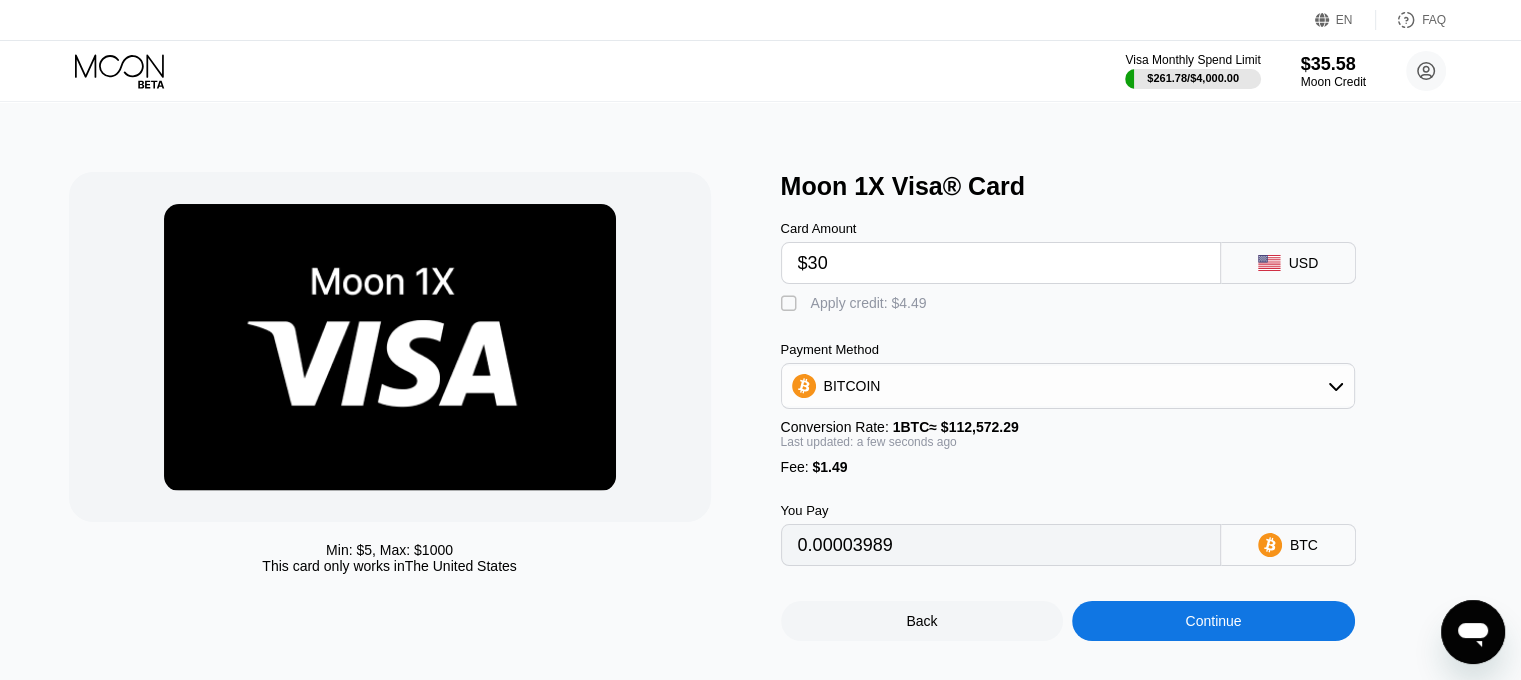 type on "0.00027974" 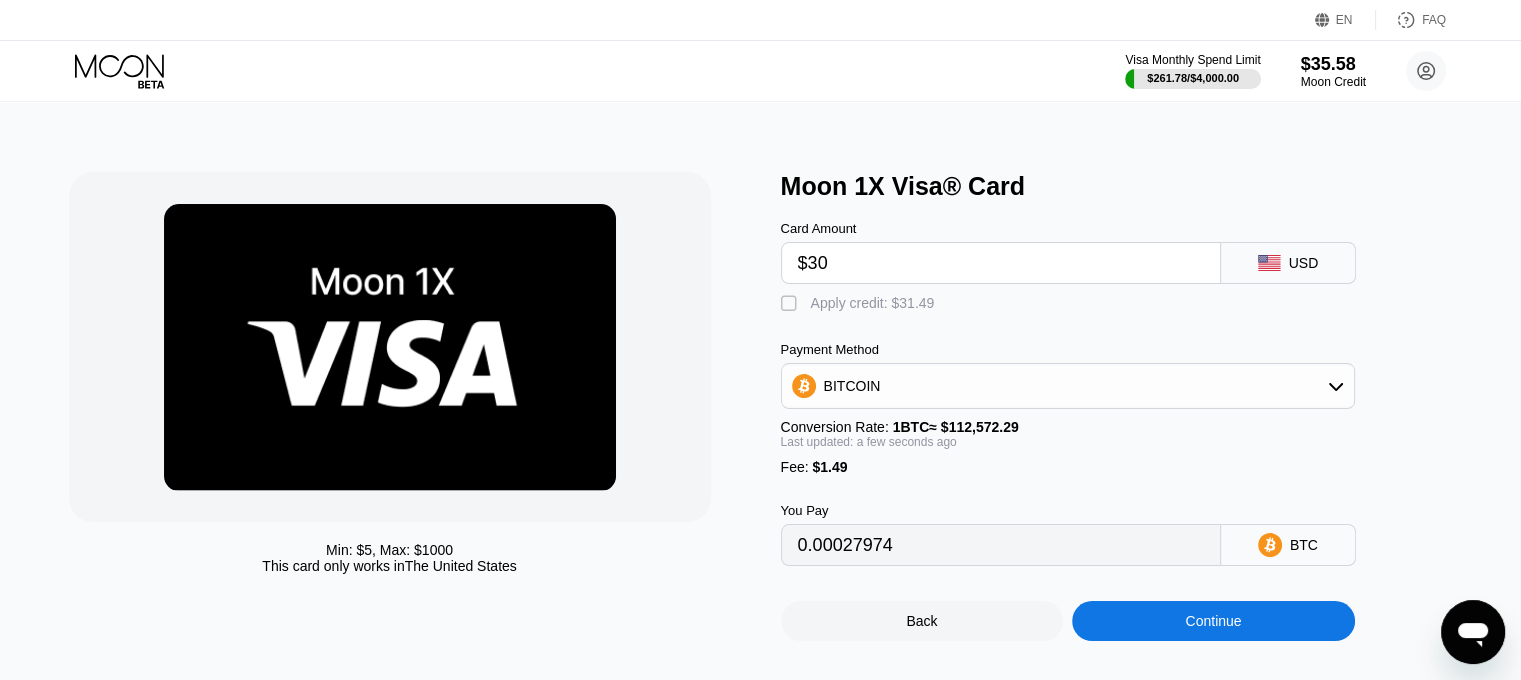 type on "$30" 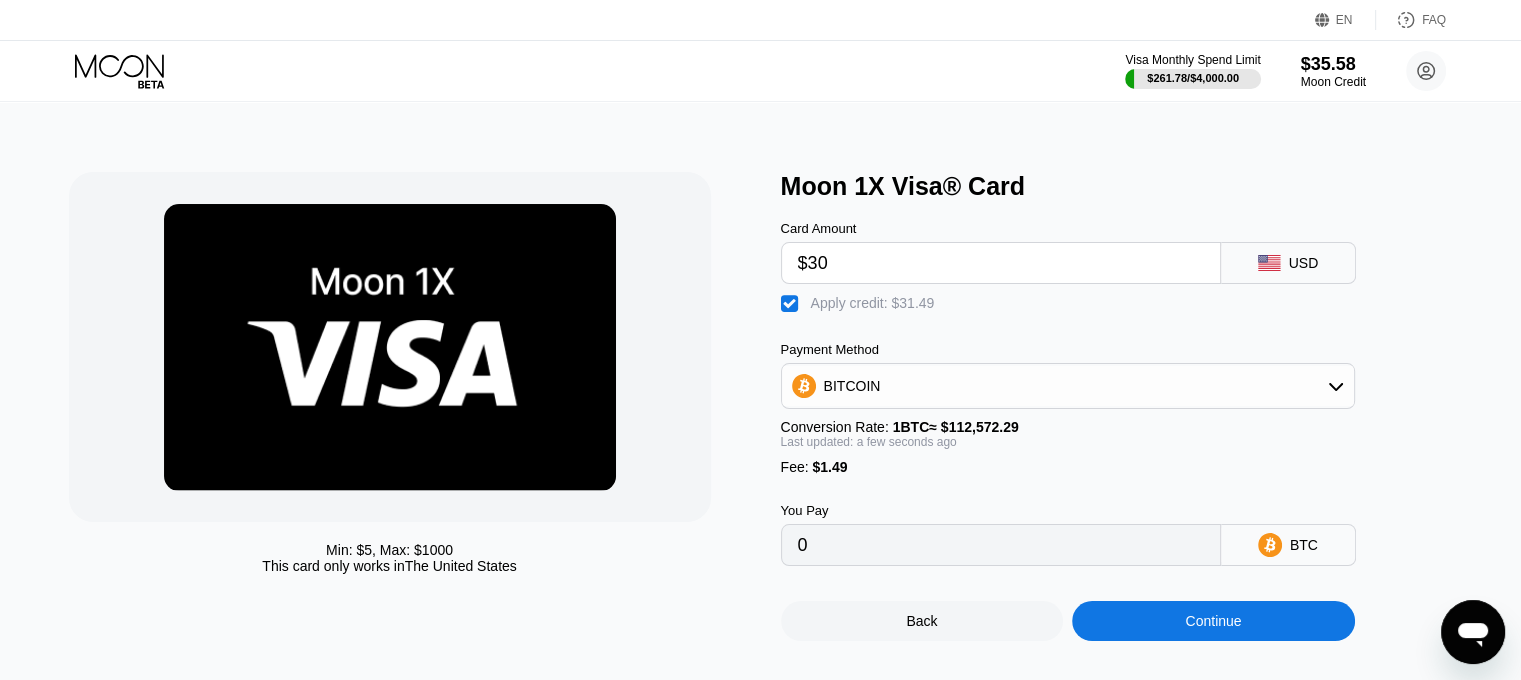 click on "Continue" at bounding box center [1213, 621] 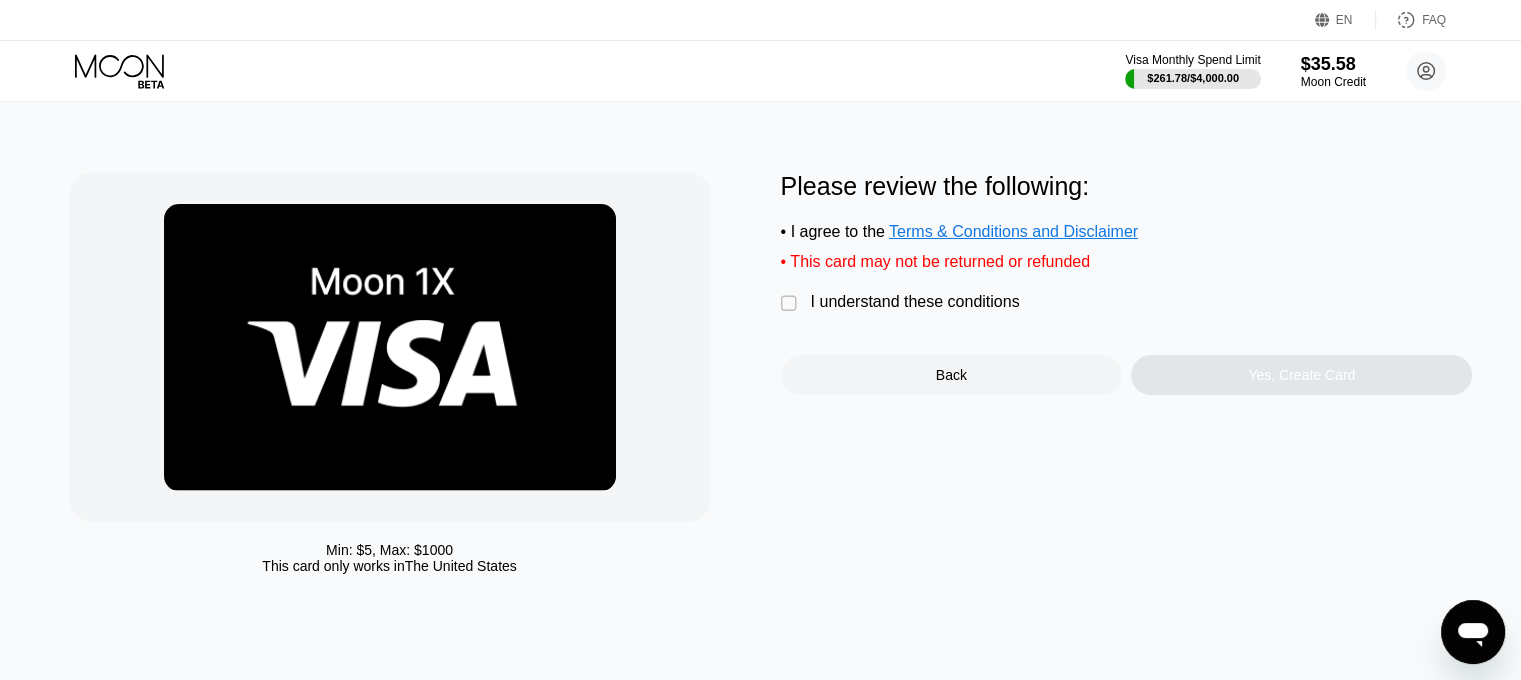 click on "Please review the following: • I agree to the   Terms & Conditions and Disclaimer • This card may not be returned or refunded  I understand these conditions Back Yes, Create Card" at bounding box center [1127, 283] 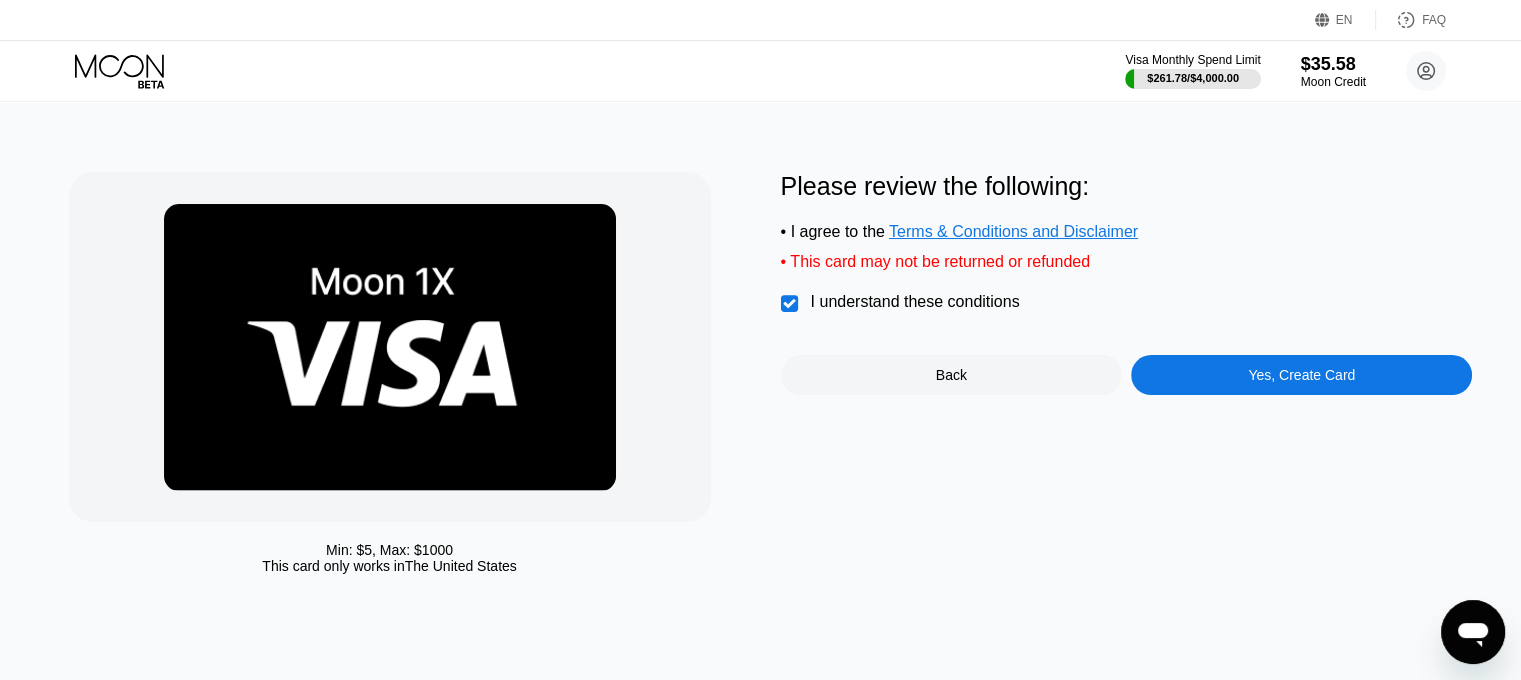 click on "Yes, Create Card" at bounding box center [1301, 375] 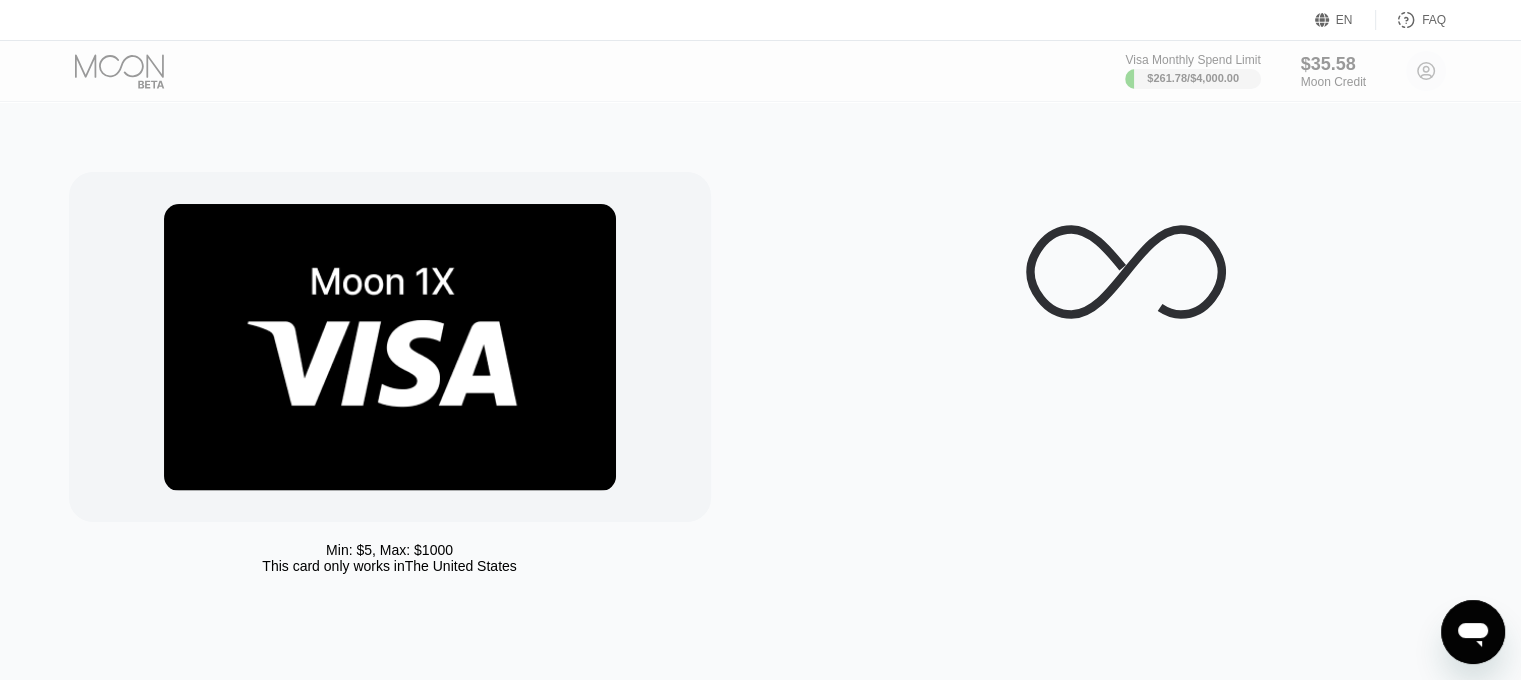 click on "Min: $ 5 , Max: $ 1000 This card only works in  The United States" at bounding box center [761, 391] 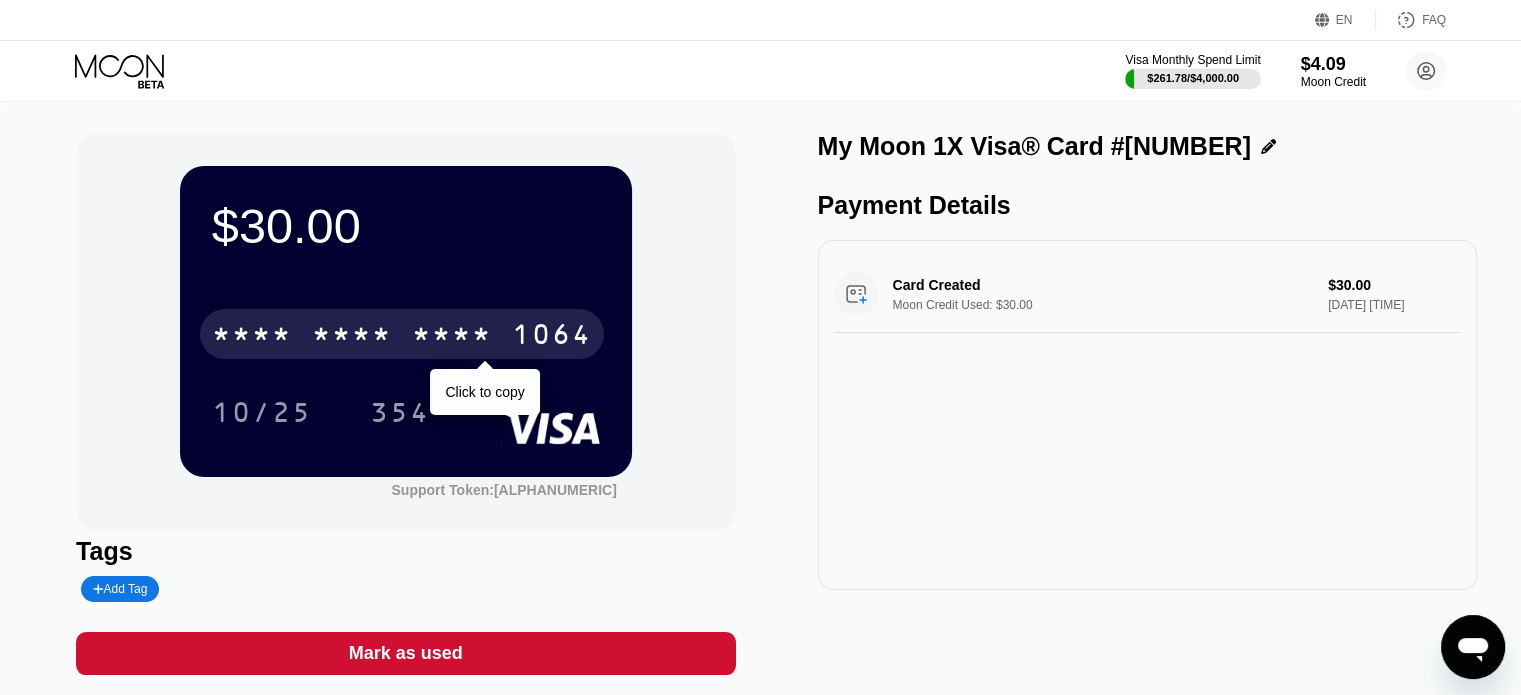 drag, startPoint x: 436, startPoint y: 323, endPoint x: 663, endPoint y: 403, distance: 240.68445 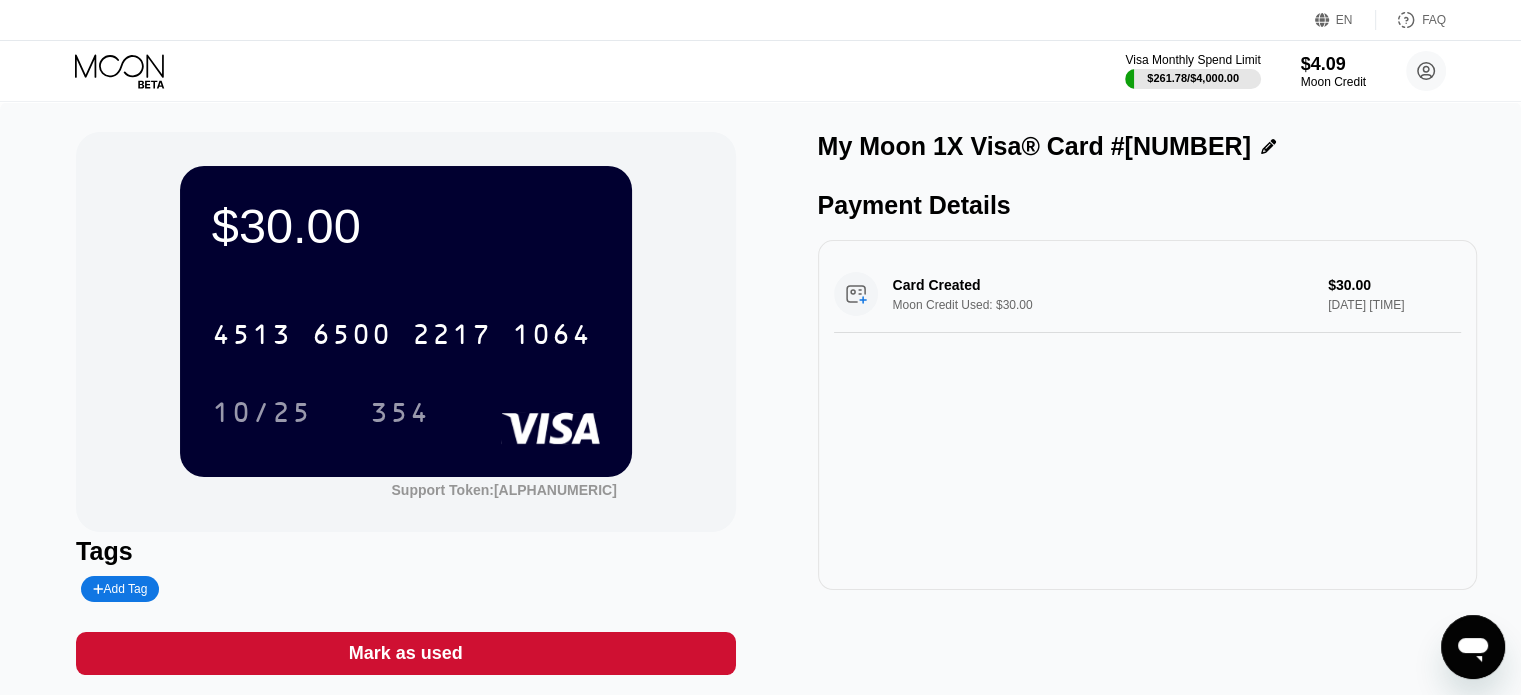 click on "Card Created Moon Credit Used: $30.00 $30.00 [DATE] [TIME]" at bounding box center (1147, 415) 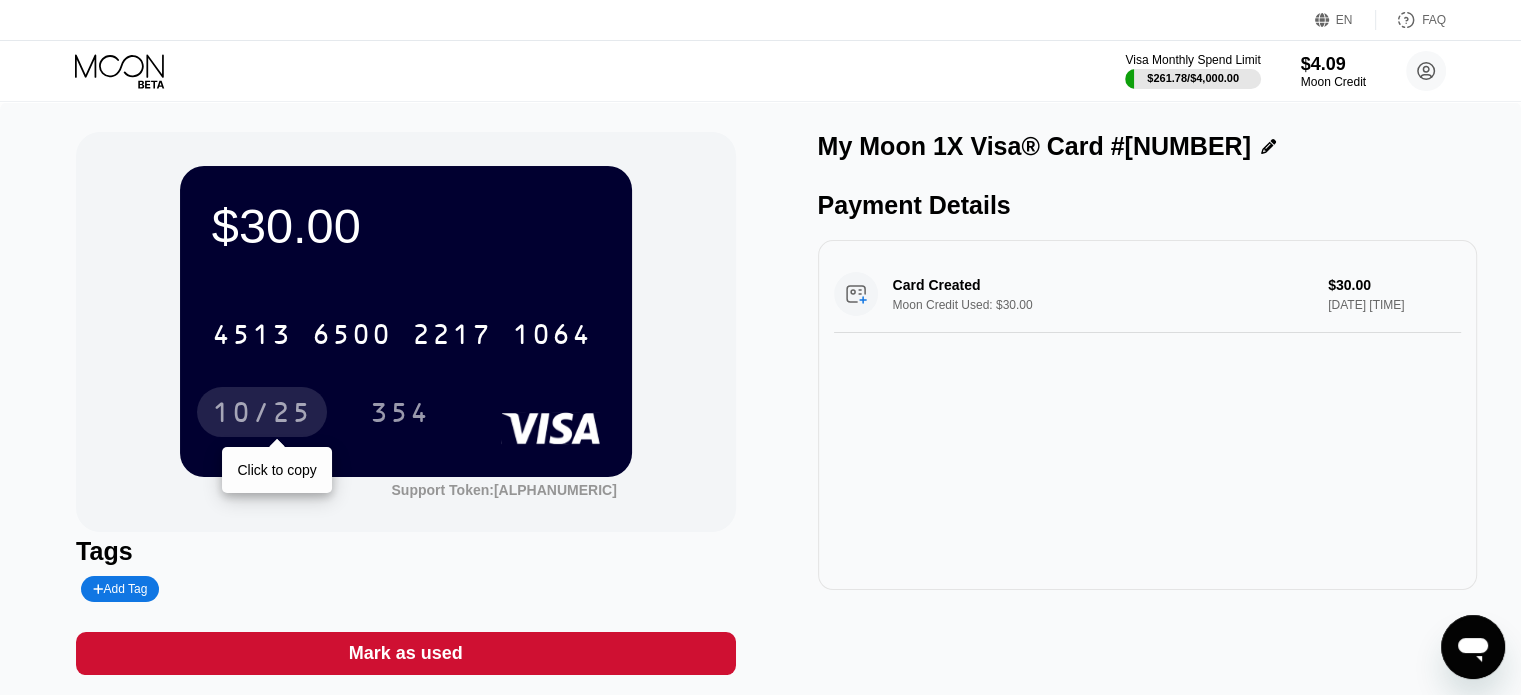 click on "10/25" at bounding box center [262, 412] 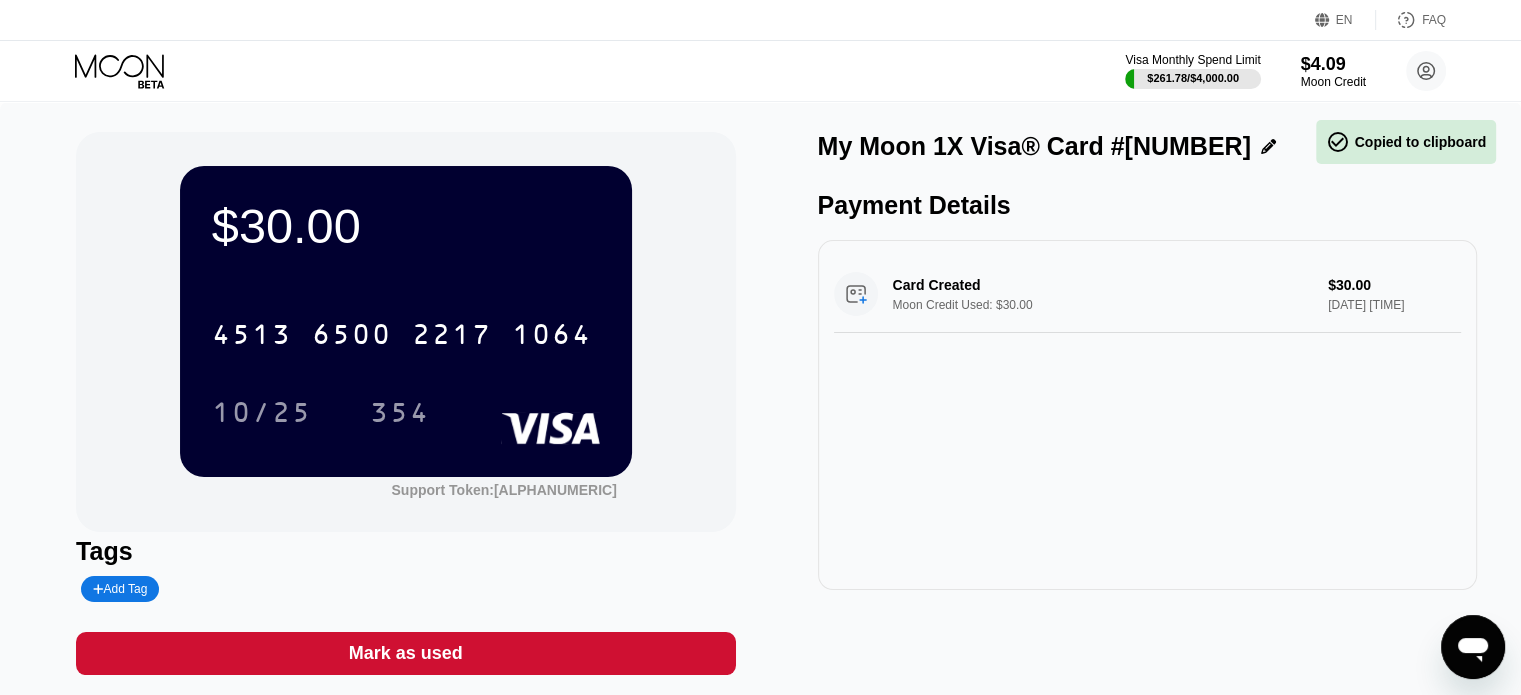 click on "Card Created Moon Credit Used: $30.00 $30.00 [DATE] [TIME]" at bounding box center (1147, 415) 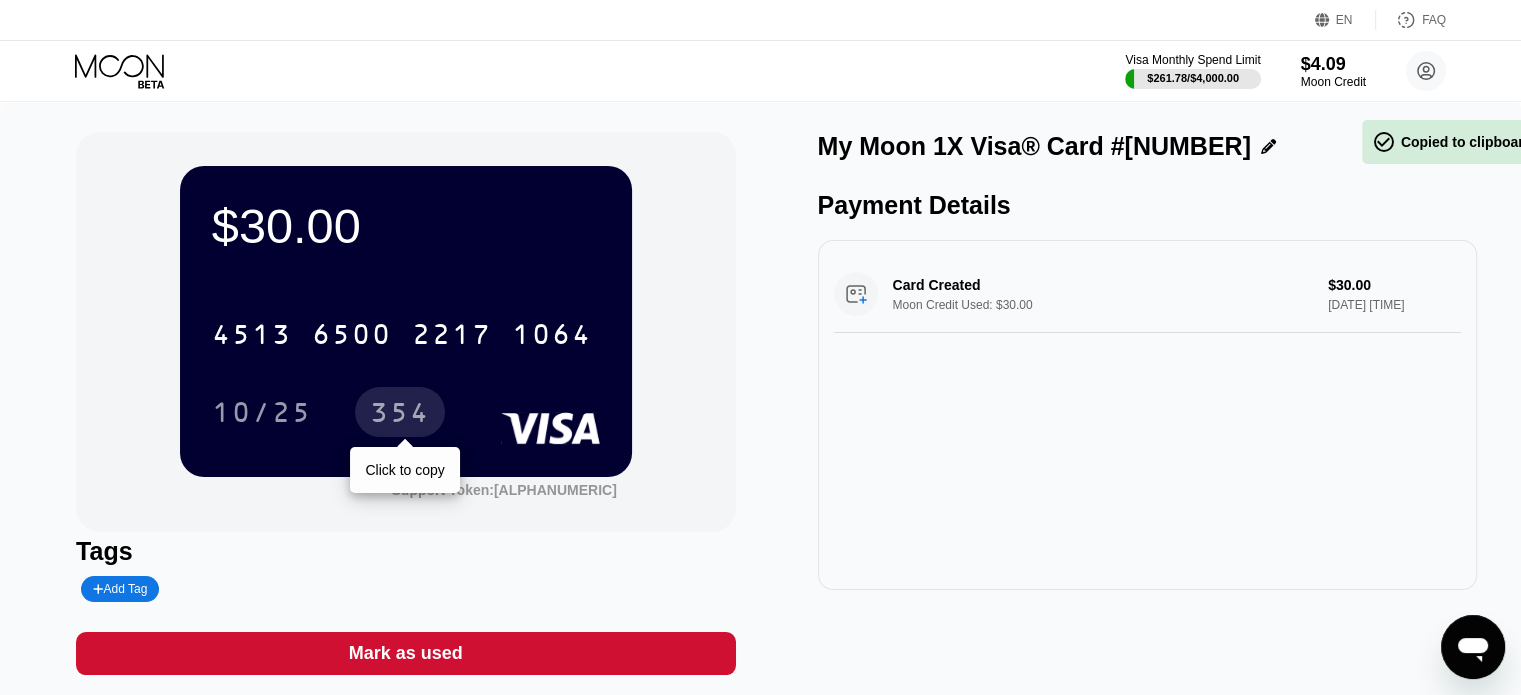 click on "354" at bounding box center (400, 415) 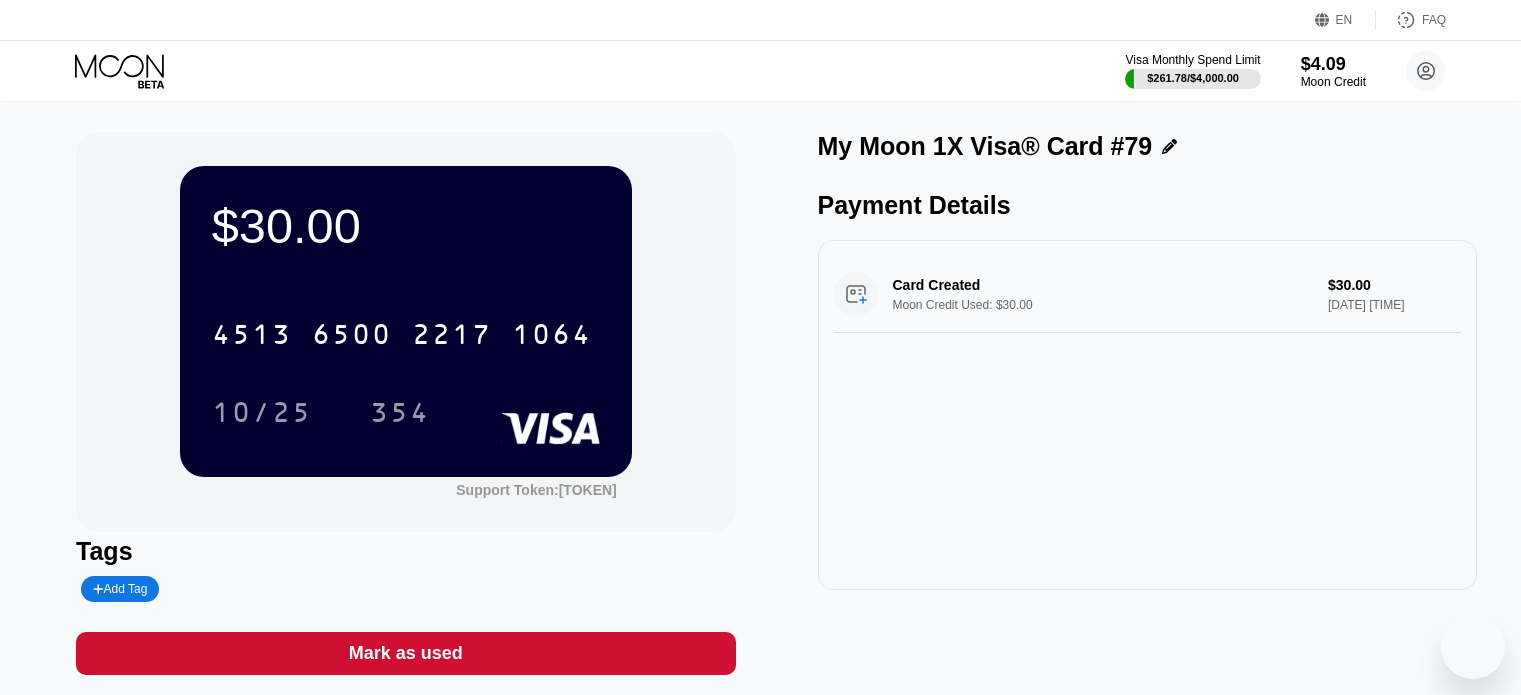 scroll, scrollTop: 0, scrollLeft: 0, axis: both 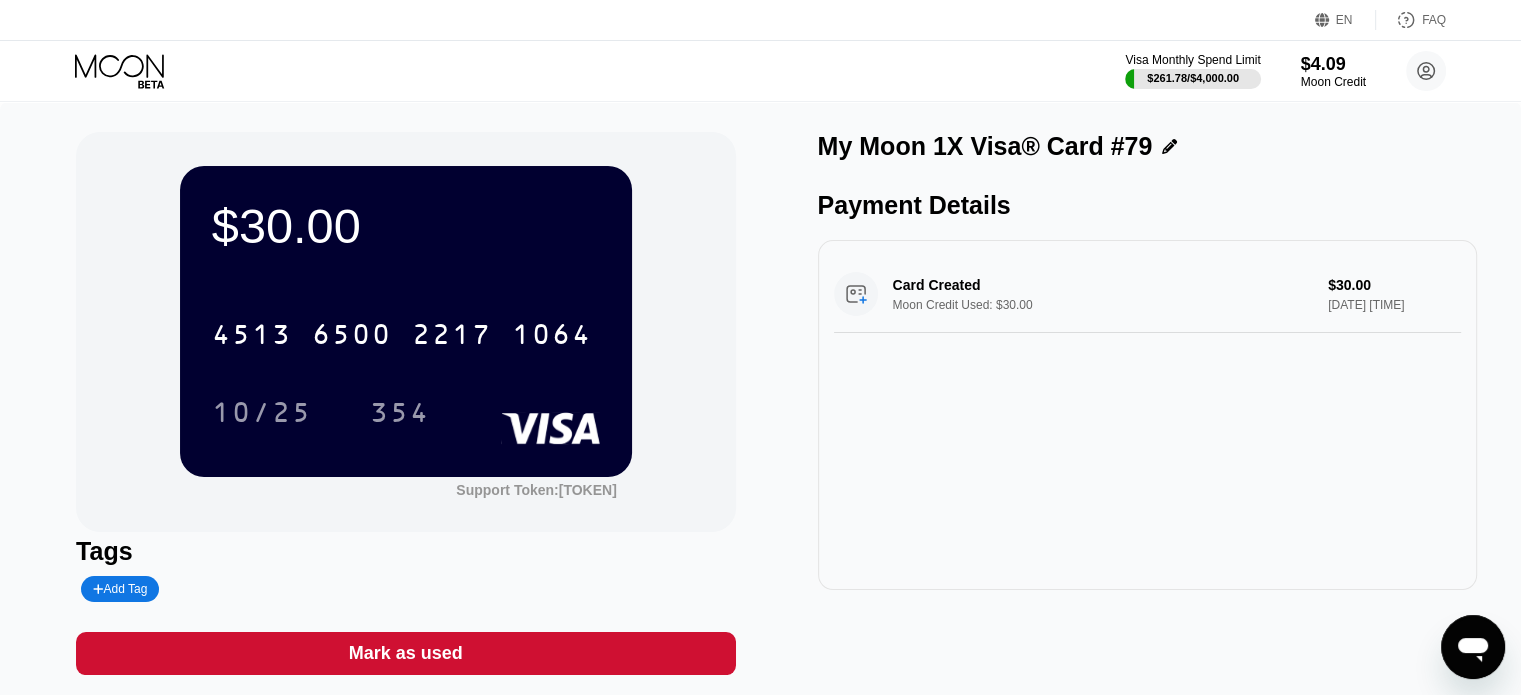 drag, startPoint x: 1001, startPoint y: 491, endPoint x: 874, endPoint y: 415, distance: 148.00337 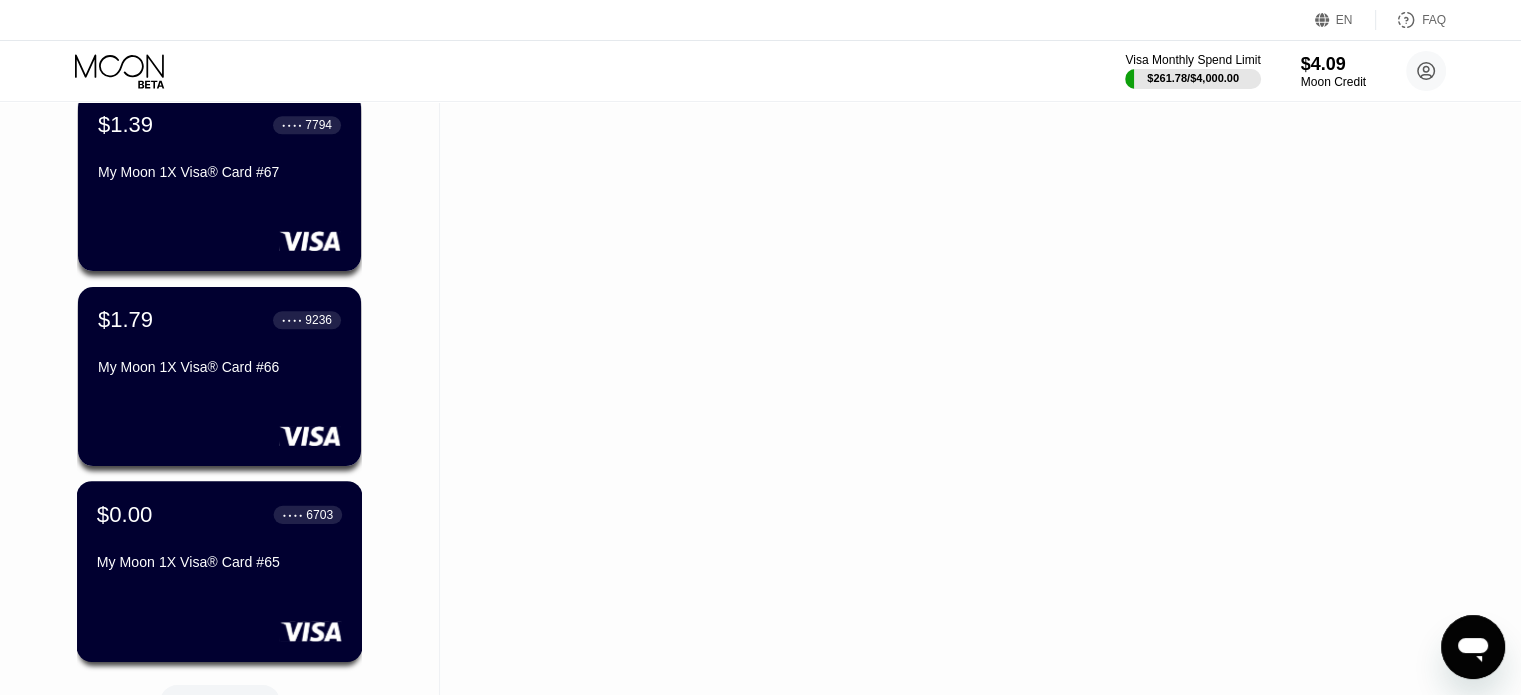 scroll, scrollTop: 2800, scrollLeft: 0, axis: vertical 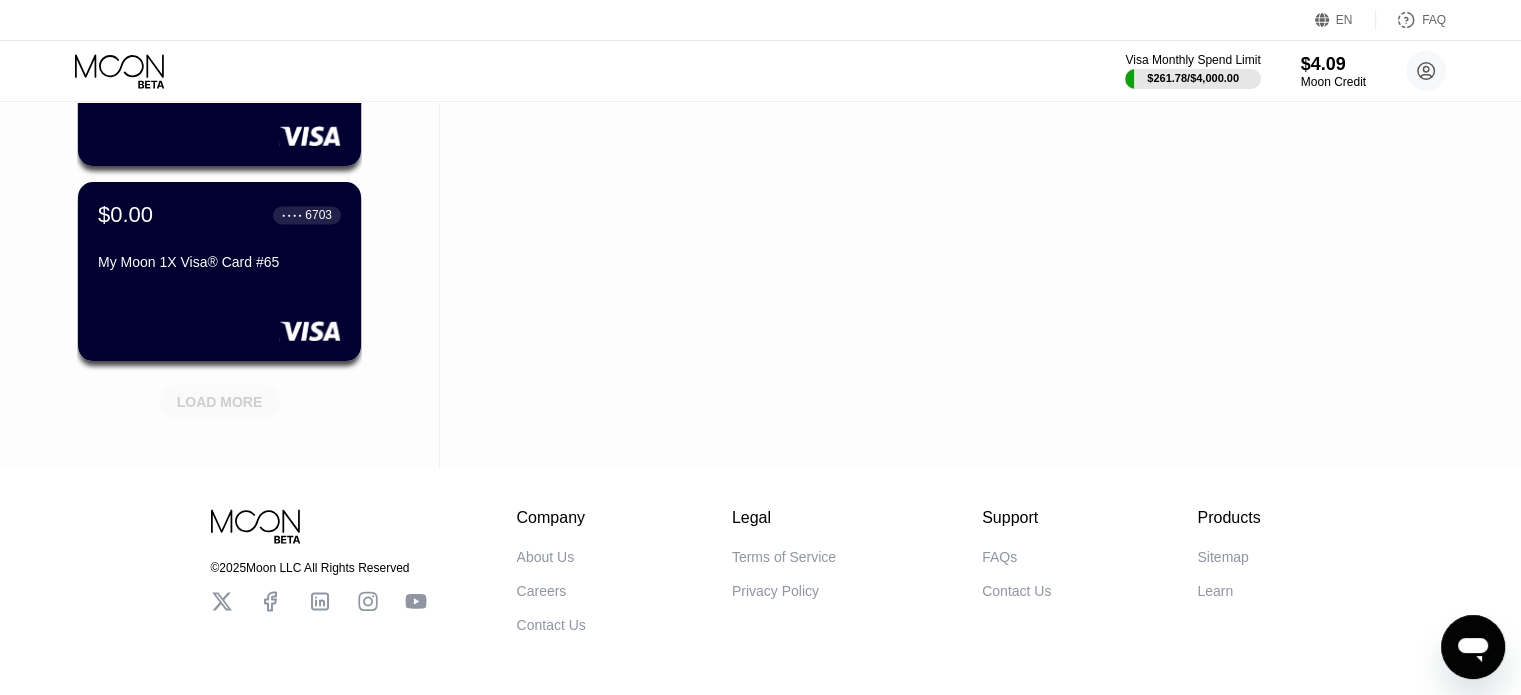 click on "LOAD MORE" at bounding box center (220, 402) 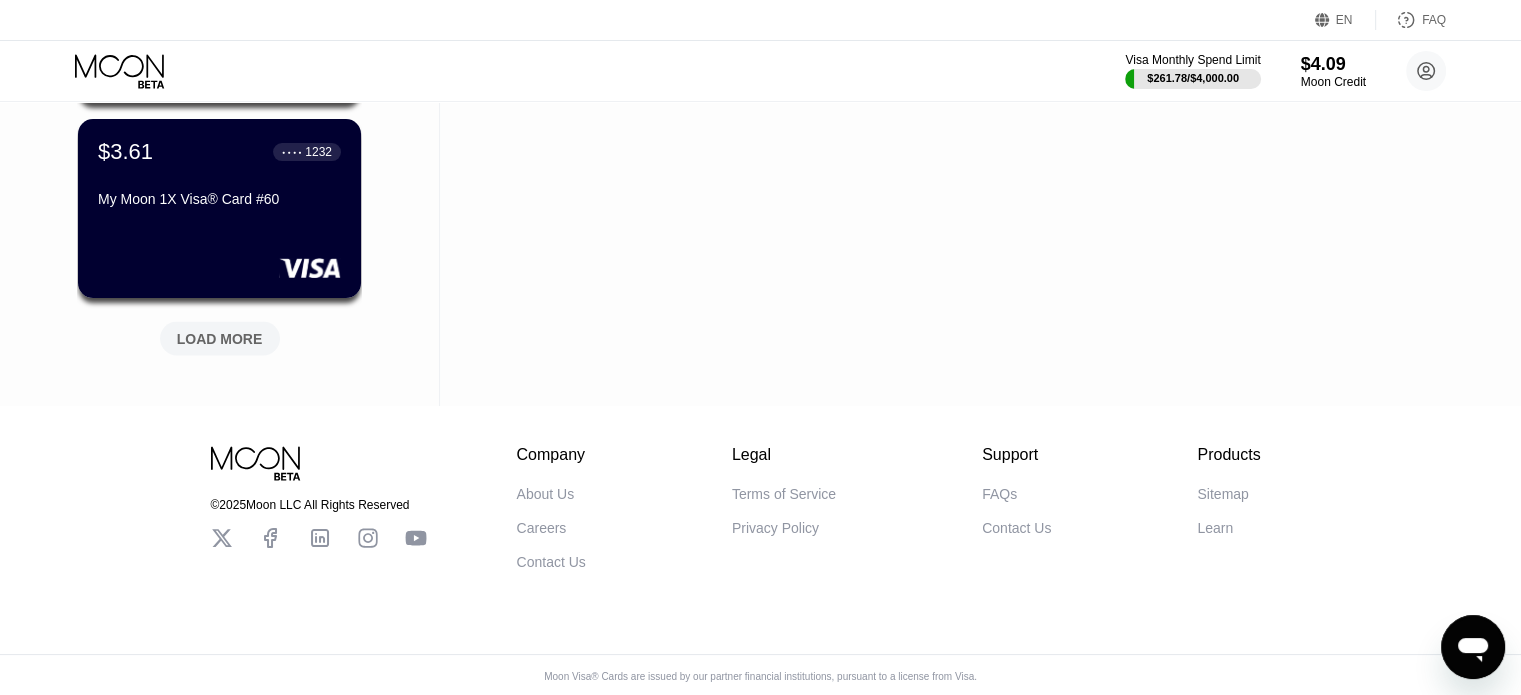 scroll, scrollTop: 3855, scrollLeft: 0, axis: vertical 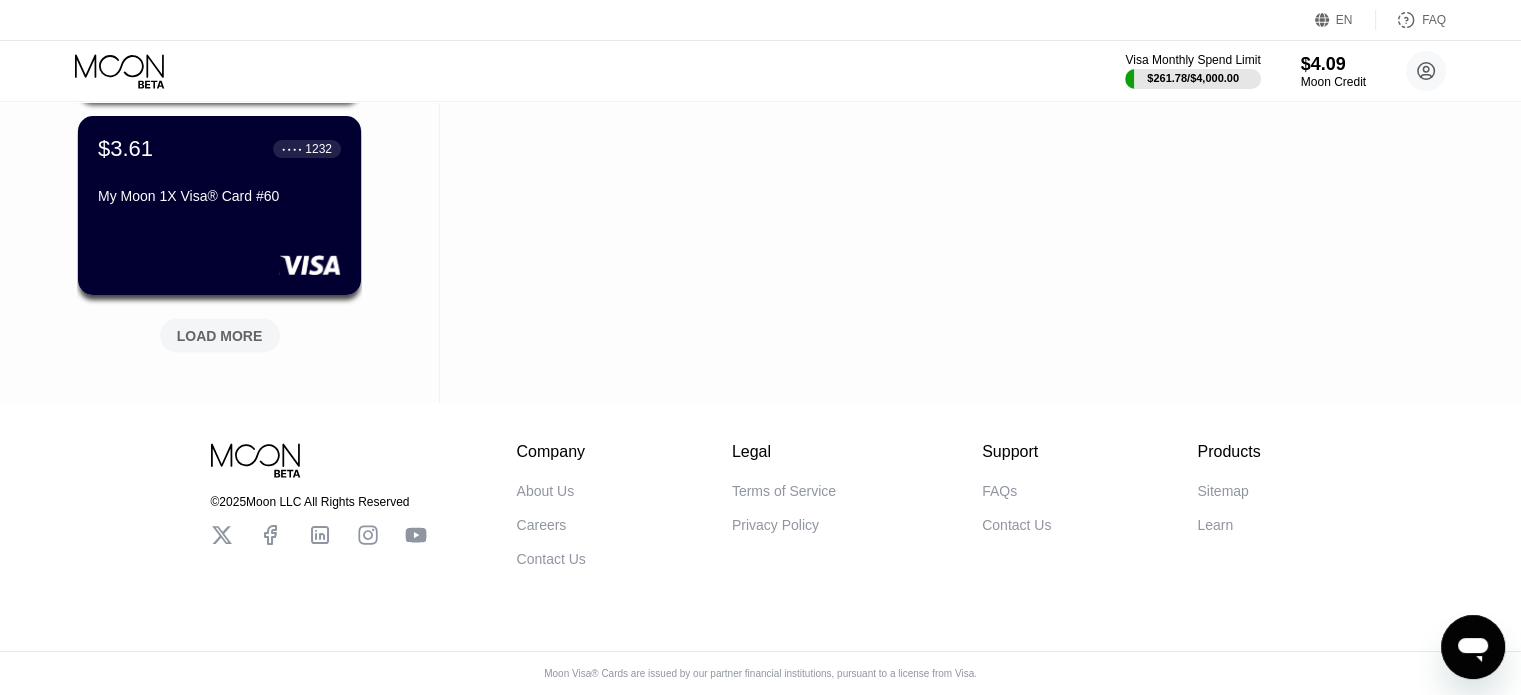 click on "$30.00 ● ● ● ● [LAST_FOUR] My Moon 1X Visa® Card #79 $0.00 ● ● ● ● [LAST_FOUR] My Moon 1X Visa® Card #78 $20.00 ● ● ● ● [LAST_FOUR] My Moon 1X Visa® Card #77 $15.00 ● ● ● ● [LAST_FOUR] My Moon 1X Visa® Card #76 $5.00 ● ● ● ● [LAST_FOUR] My Moon 1X Visa® Card #75 $6.00 ● ● ● ● [LAST_FOUR] My Moon 1X Visa® Card #74 $5.02 ● ● ● ● [LAST_FOUR] My Moon 1X Visa® Card #73 $6.07 ● ● ● ● [LAST_FOUR] My Moon 1X Visa® Card #72 $10.00 ● ● ● ● [LAST_FOUR] My Moon 1X Visa® Card #71 $3.70 ● ● ● ● [LAST_FOUR] My Moon 1X Visa® Card #70 $3.01 ● ● ● ● [LAST_FOUR] My Moon 1X Visa® Card #69 $0.29 ● ● ● ● [LAST_FOUR] My Moon 1X Visa® Card #68 $1.39 ● ● ● ● [LAST_FOUR] My Moon 1X Visa® Card #67 $1.79 ● ● ● ● [LAST_FOUR] My Moon 1X Visa® Card #66 $0.00 ● ● ● ● [LAST_FOUR] My Moon 1X Visa® Card #65 $2.18 ● ● ● ● [LAST_FOUR] My Moon 1X Visa® Card #64 $0.80 ● ● ● ● [LAST_FOUR] My Moon 1X Visa® Card #63 $2.42 ● ● ● ● [LAST_FOUR] My Moon 1X Visa® Card #62 $1.78 ● ● ● ● [LAST_FOUR] $3.61 ● ● ● ●" at bounding box center (219, -1619) 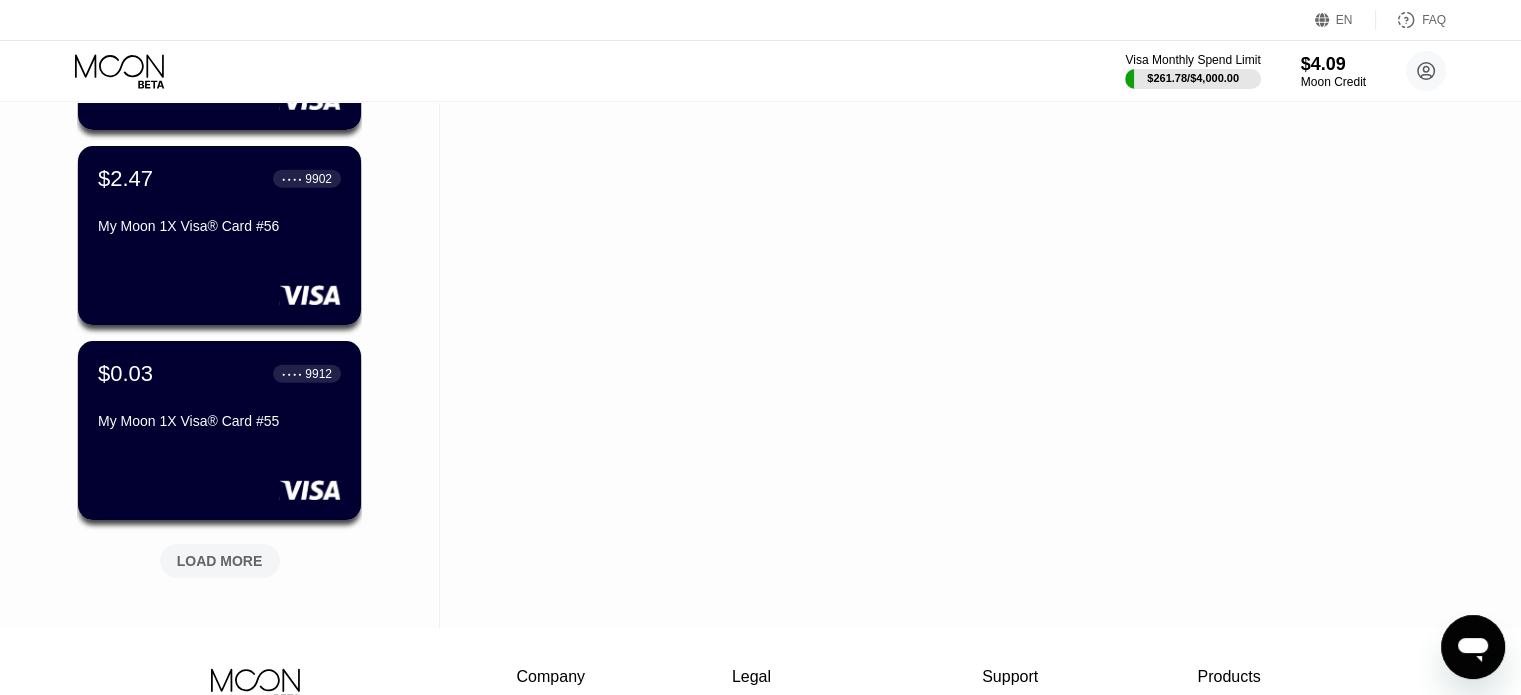 scroll, scrollTop: 4830, scrollLeft: 0, axis: vertical 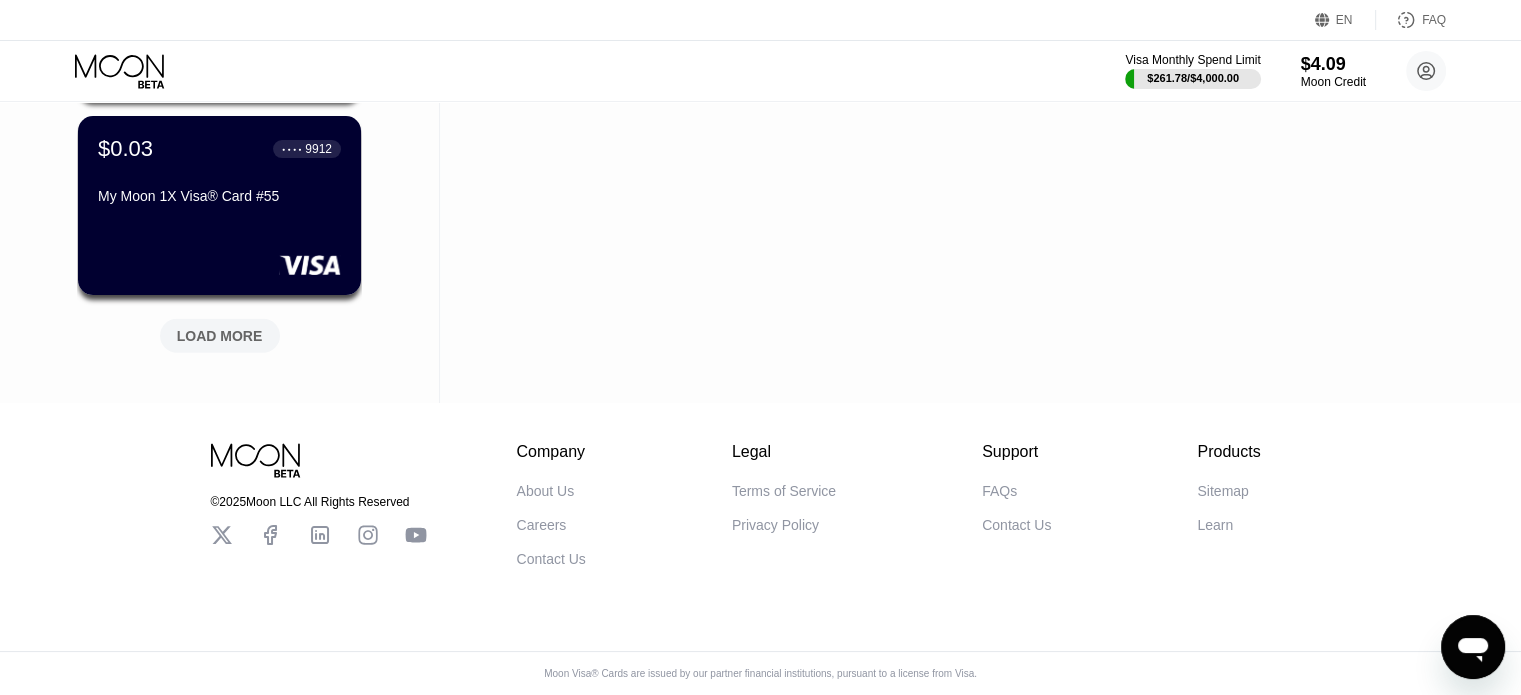 click on "LOAD MORE" at bounding box center [220, 336] 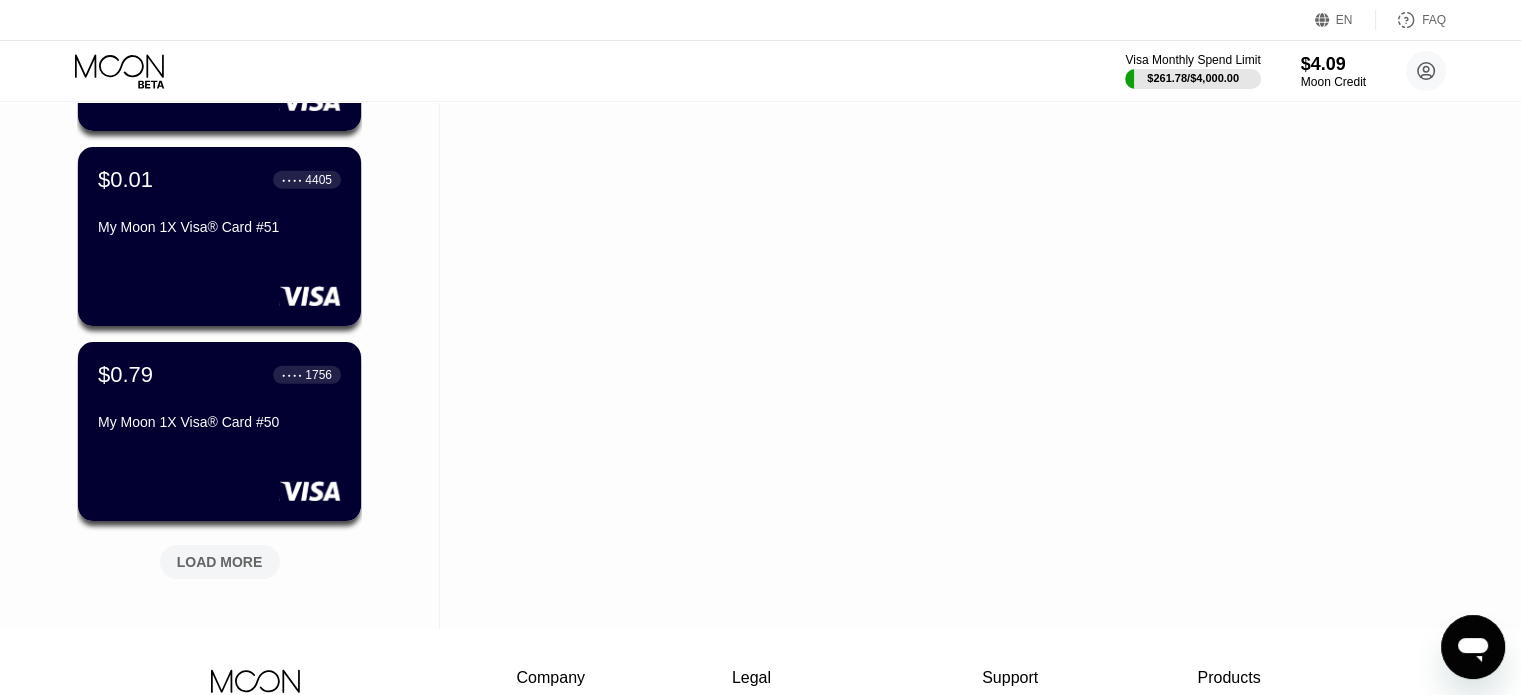 scroll, scrollTop: 5730, scrollLeft: 0, axis: vertical 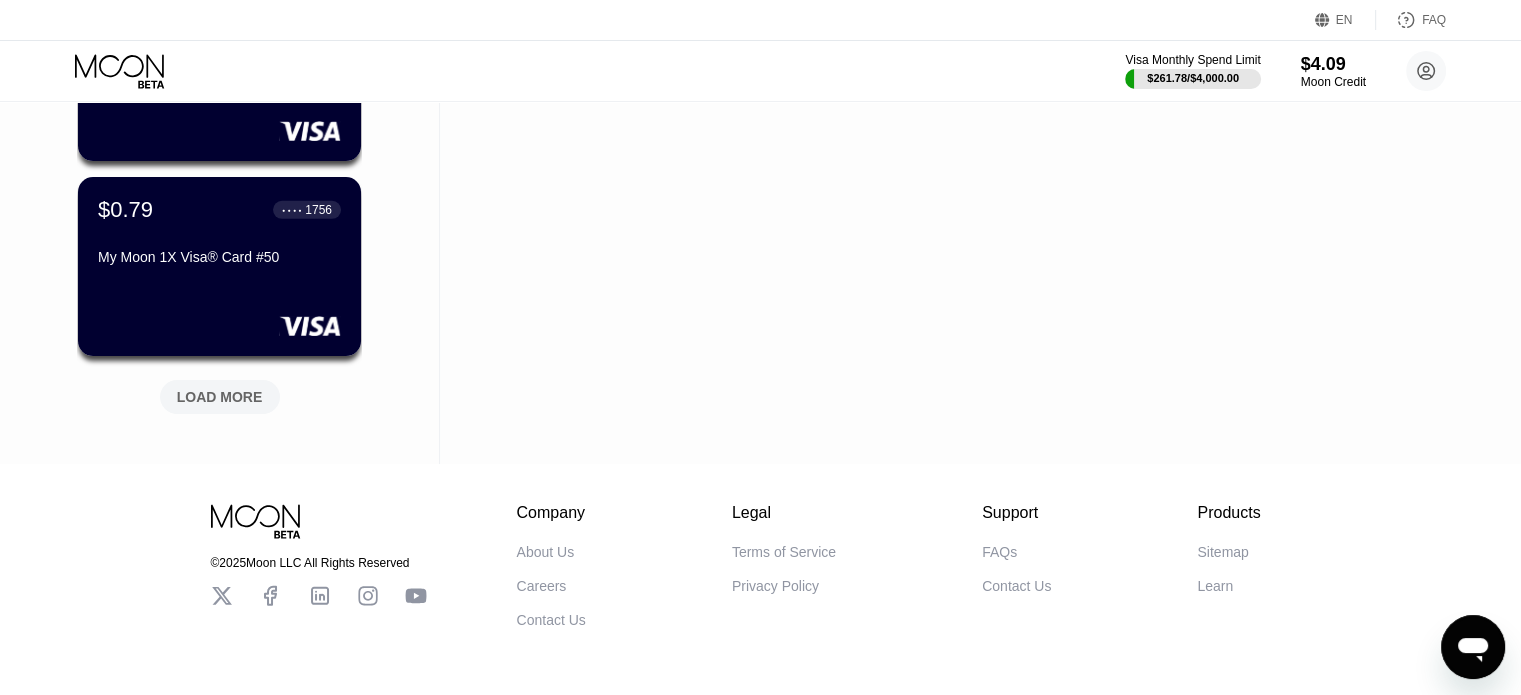 click on "Activity Export Transaction Detail Card or Product Detail Date & Time Amount Card Created Moon Credit Used: $30.00 My Moon 1X Visa® Card #79 Moon 1X Visa® Card [DATE] [TIME] $30.00 CURSOR, AI POWERED IDE   +[PHONE] US Decline My Moon 1X Visa® Card #69 Moon 1X Visa® Card [DATE] [TIME] $20.00 CURSOR, AI POWERED IDE   +[PHONE] US Decline My Moon 1X Visa® Card #69 Moon 1X Visa® Card [DATE] [TIME] $20.00 CURSOR, AI POWERED IDE   +[PHONE] US Decline My Moon 1X Visa® Card #69 Moon 1X Visa® Card [DATE] [TIME] $20.00 CURSOR, AI POWERED IDE   +[PHONE] US Pending Purchase My Moon 1X Visa® Card #69 Moon 1X Visa® Card [DATE] [TIME] $20.00 CURSOR, AI POWERED IDE   +[PHONE] US Pending Purchase My Moon 1X Visa® Card #69 Moon 1X Visa® Card [DATE] [TIME] $20.00 CURSOR, AI POWERED IDE   +[PHONE] US Decline My Moon 1X Visa® Card #39 Moon 1X Visa® Card [DATE] [TIME] $20.00 Patreon* Membership      Internet     IE Decline 697621A - $10" at bounding box center (958, -2582) 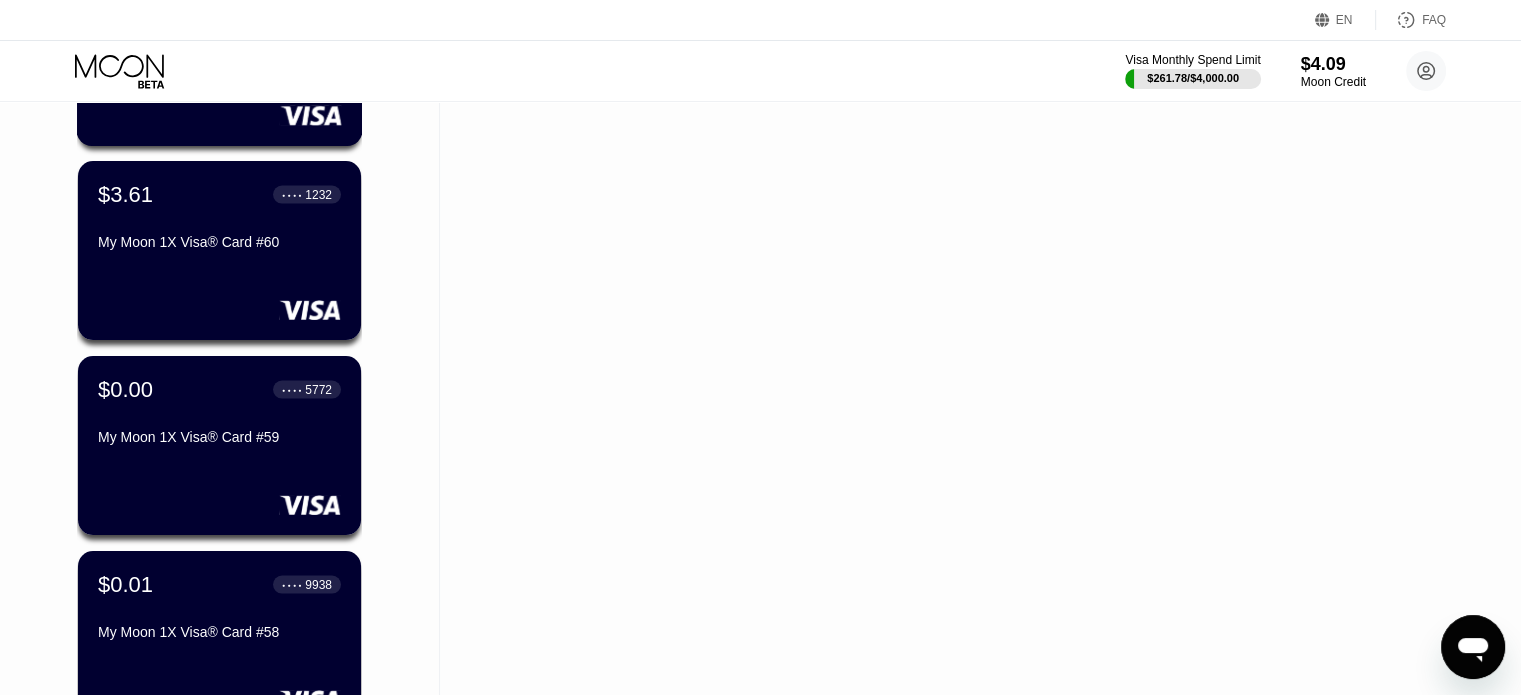 scroll, scrollTop: 3830, scrollLeft: 0, axis: vertical 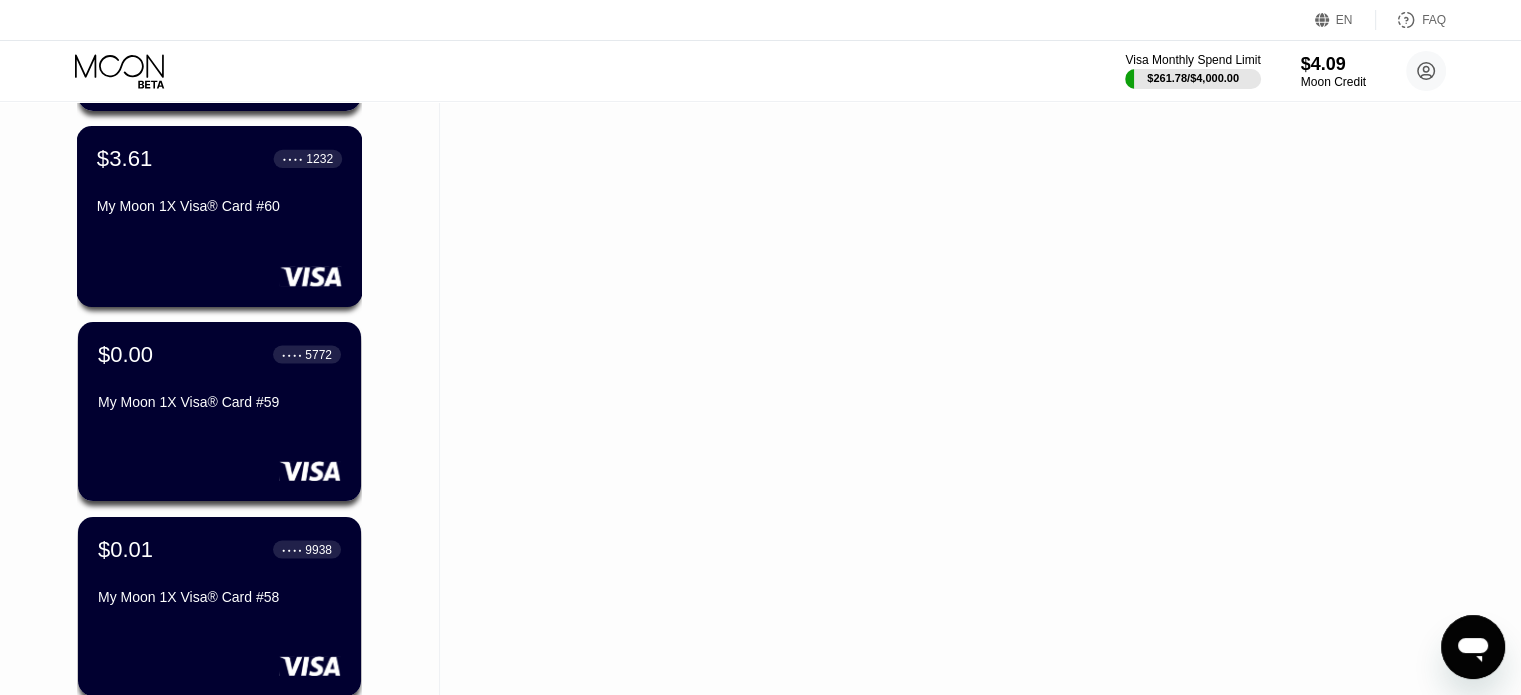 click on "My Moon 1X Visa® Card #60" at bounding box center [219, 211] 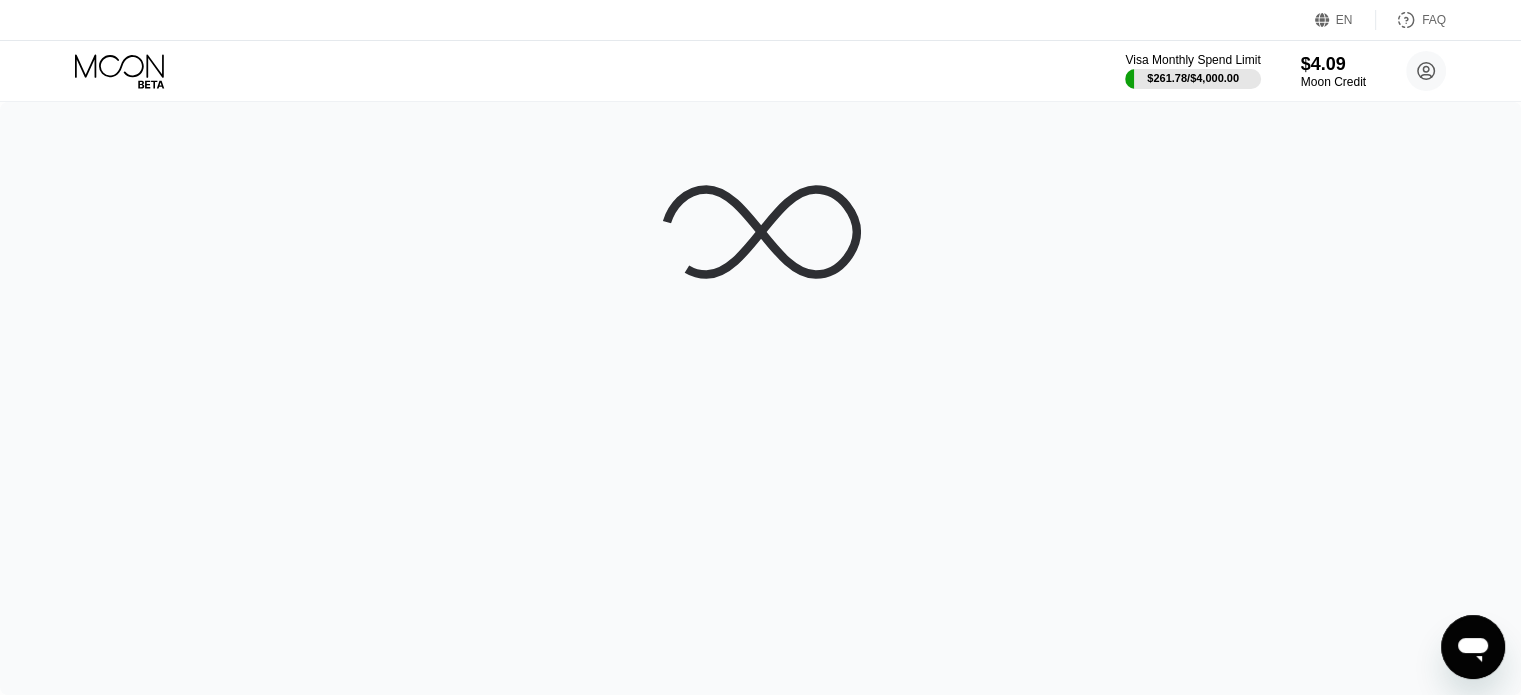 scroll, scrollTop: 0, scrollLeft: 0, axis: both 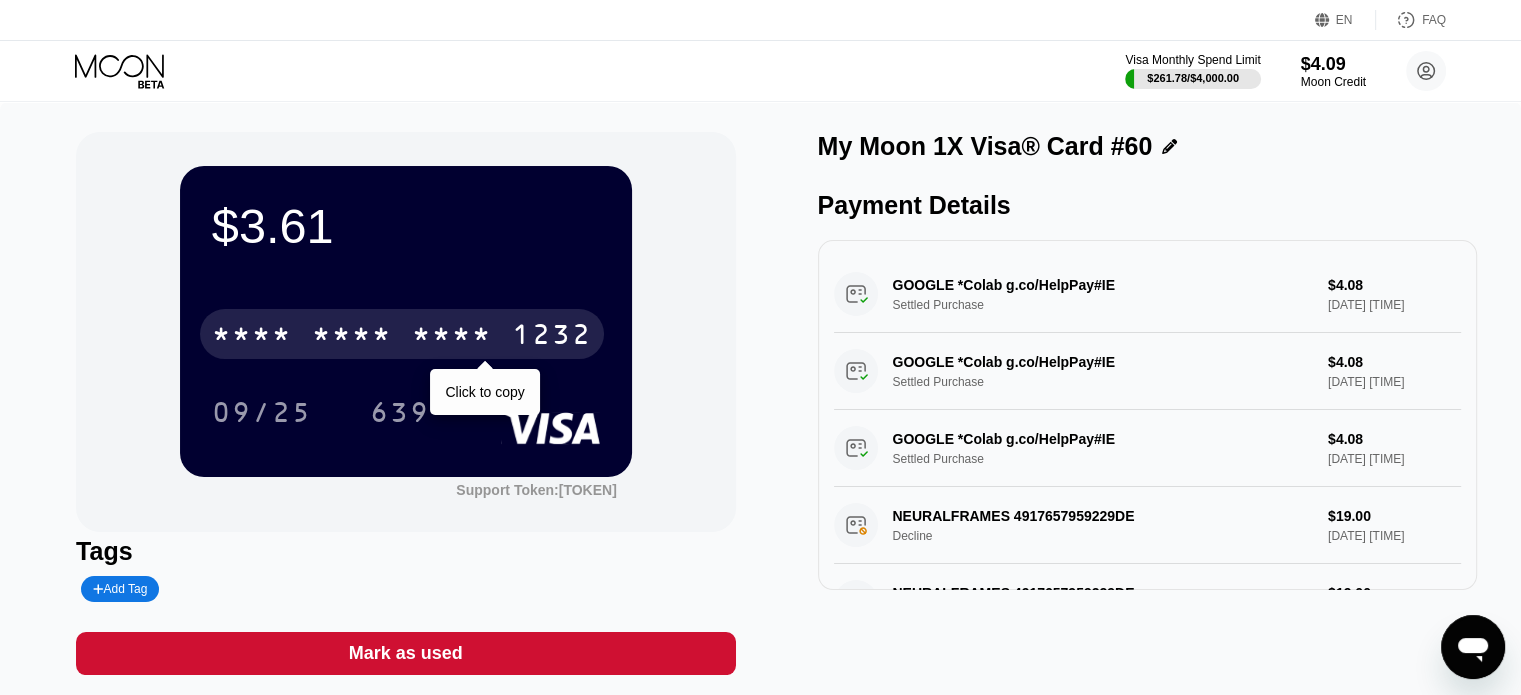 click on "1232" at bounding box center (552, 337) 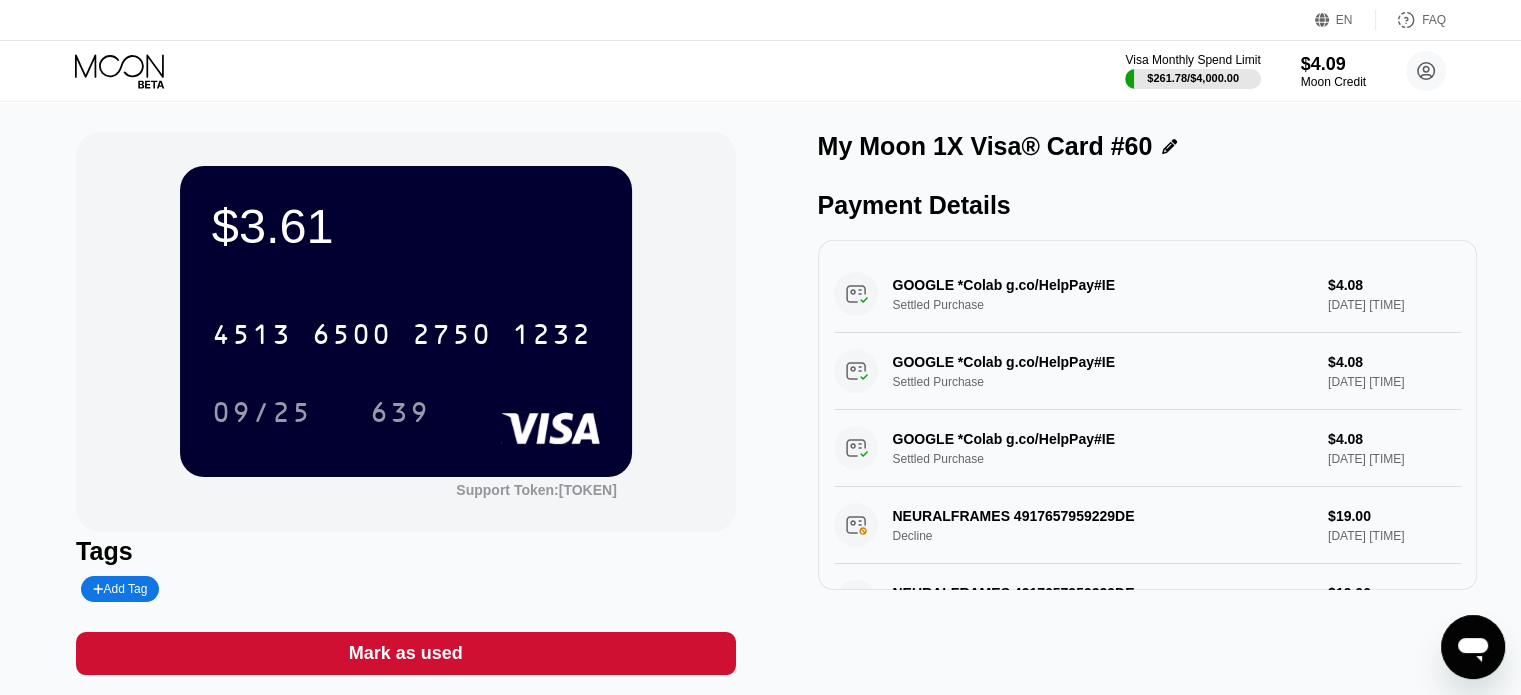 click on "$4.09 Moon Credit [FIRST] [LAST] [EMAIL]  Home Settings Support Careers About Us Log out Privacy policy Terms" at bounding box center [760, 71] 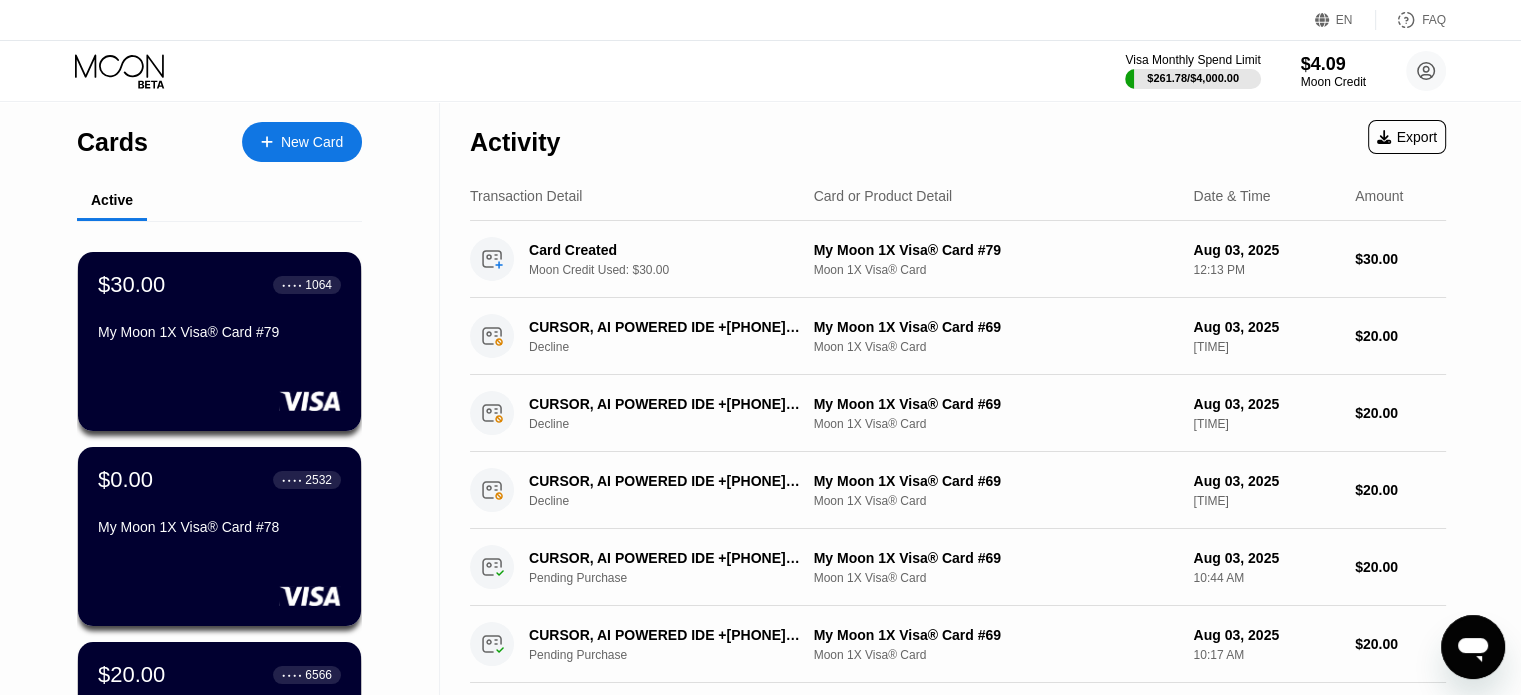 click on "$30.00 ● ● ● ● [LAST_FOUR] My Moon 1X Visa® Card #79" at bounding box center [219, 310] 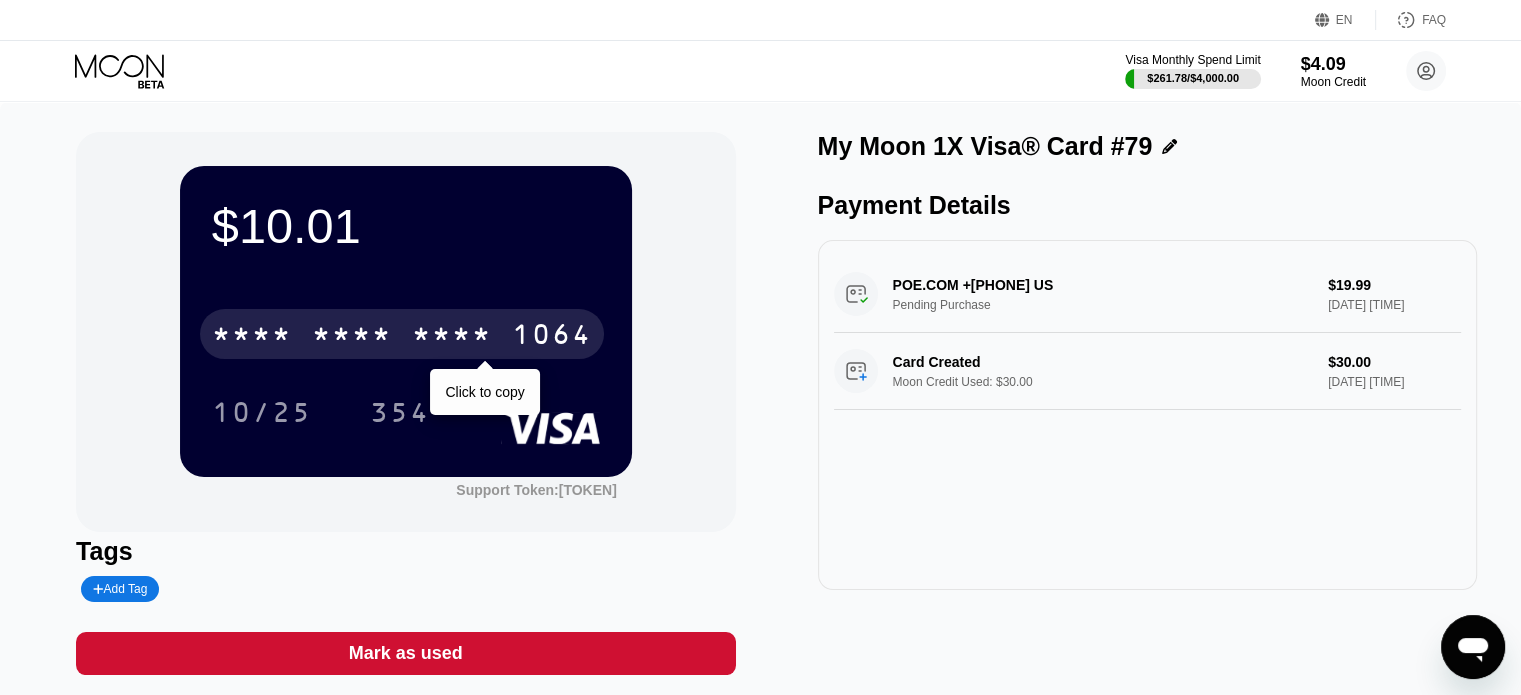 click on "1064" at bounding box center [552, 337] 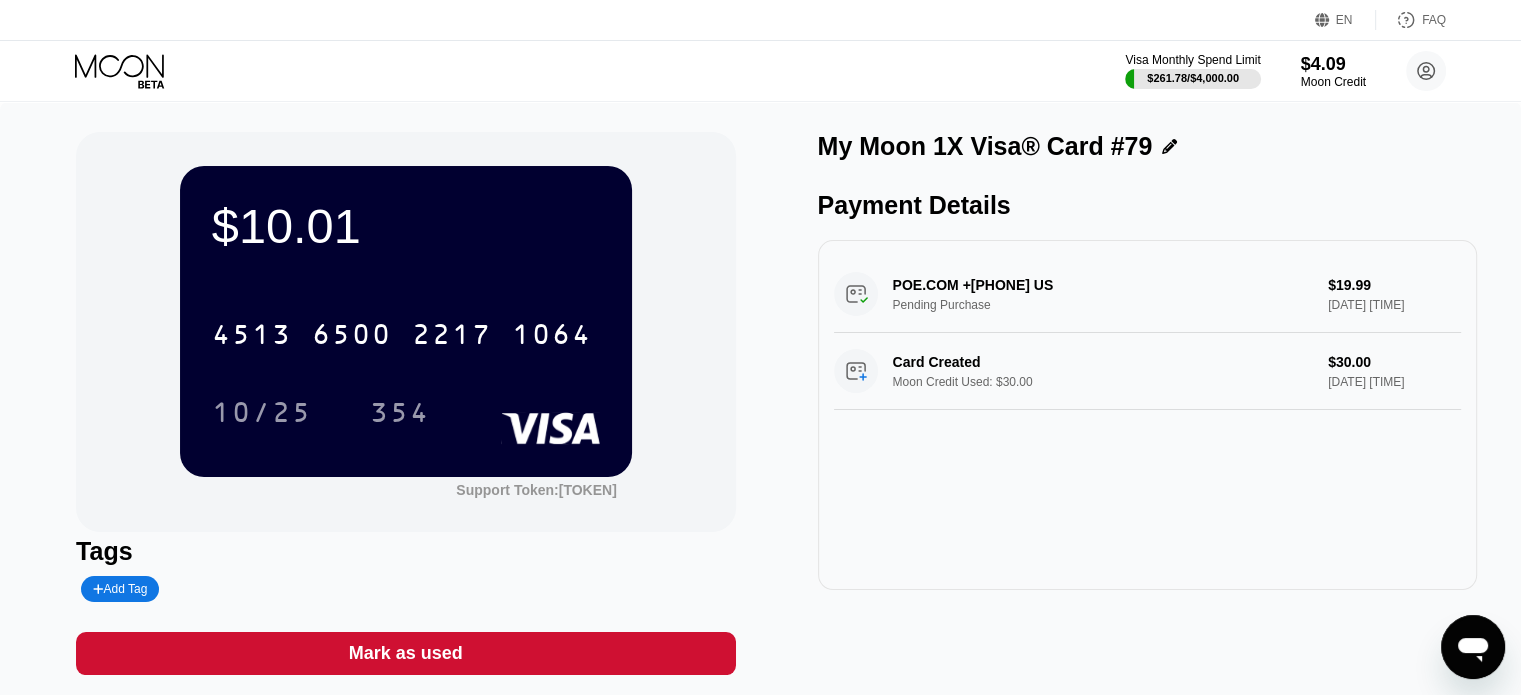 click on "$4.09 Moon Credit [FIRST] [LAST] [EMAIL]  Home Settings Support Careers About Us Log out Privacy policy Terms" at bounding box center [760, 71] 